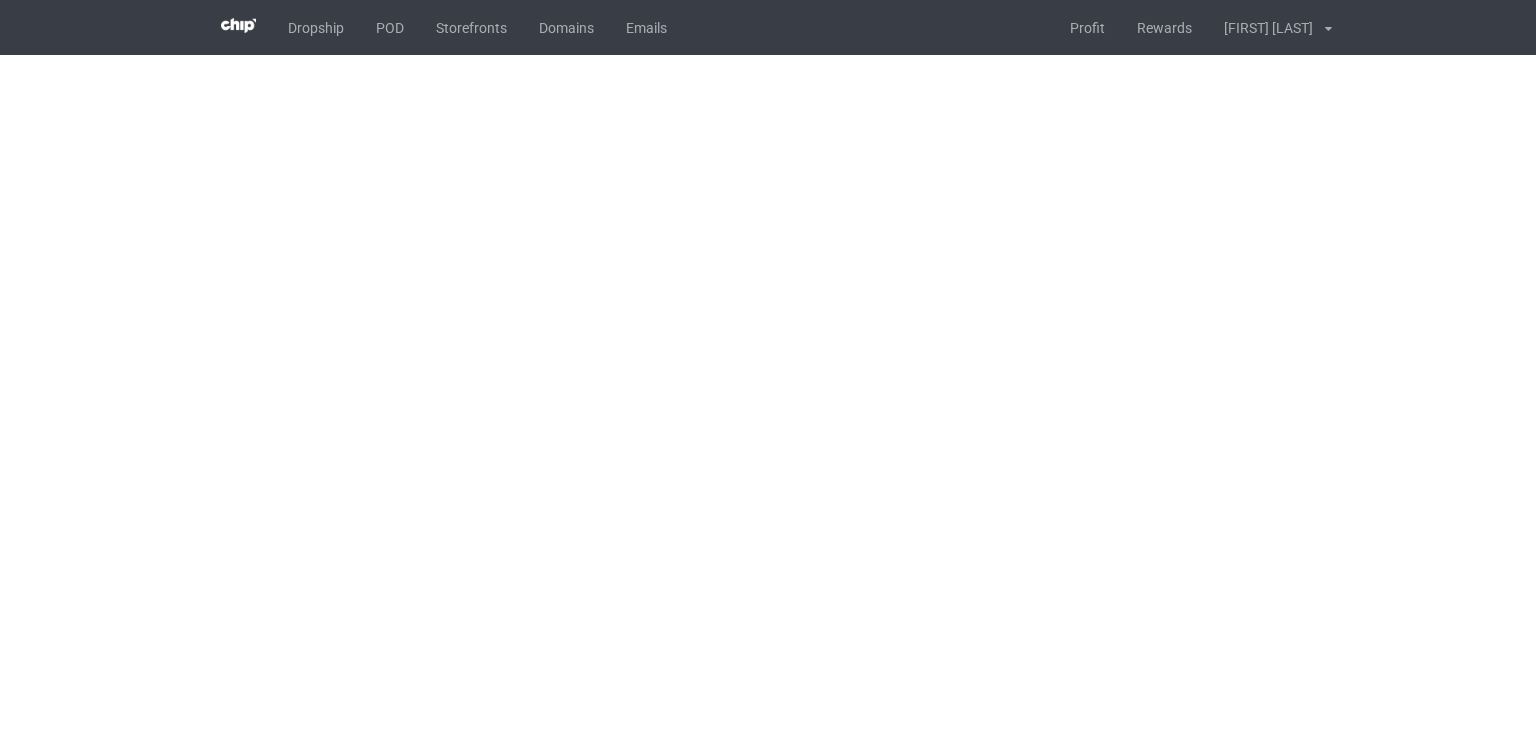 scroll, scrollTop: 0, scrollLeft: 0, axis: both 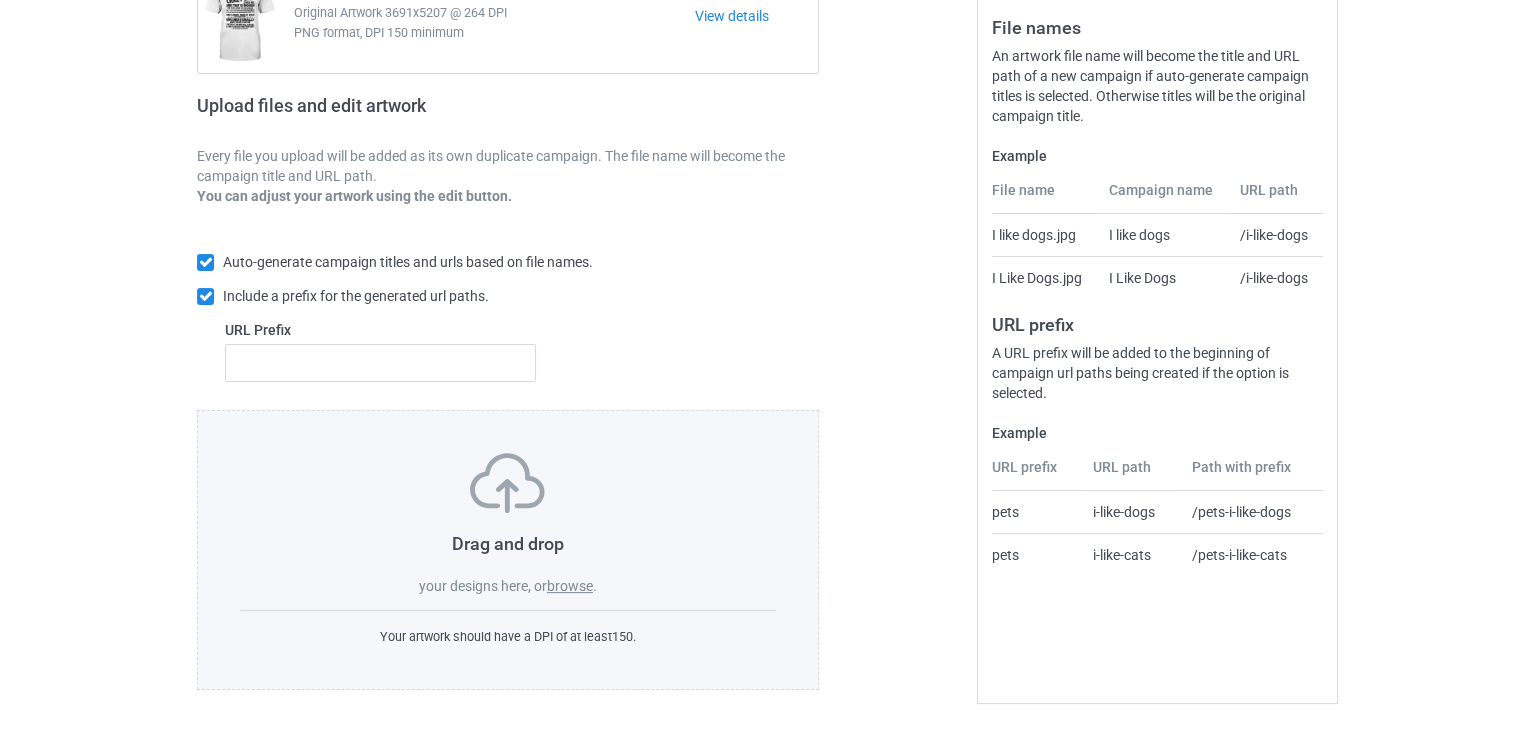 click on "browse" at bounding box center [570, 586] 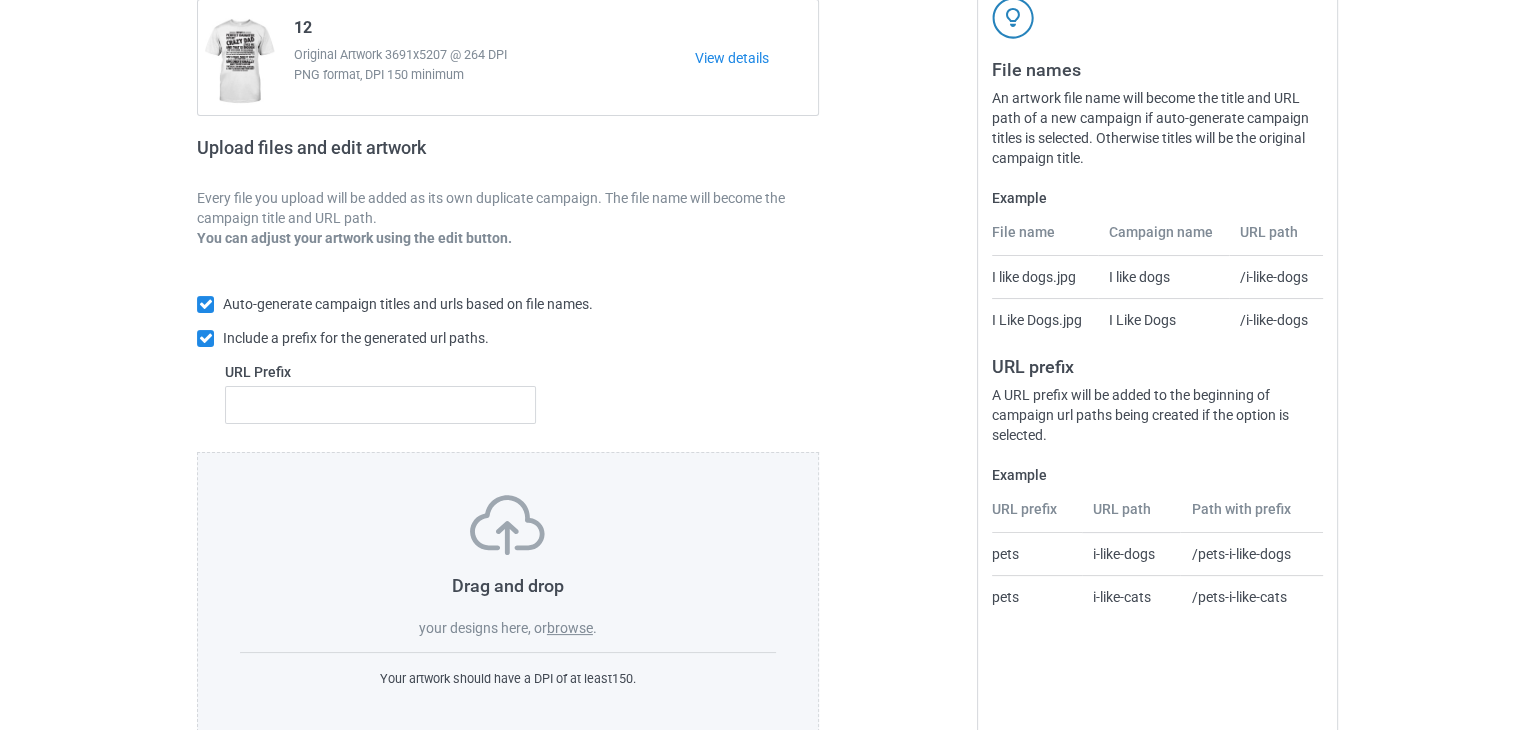 scroll, scrollTop: 242, scrollLeft: 0, axis: vertical 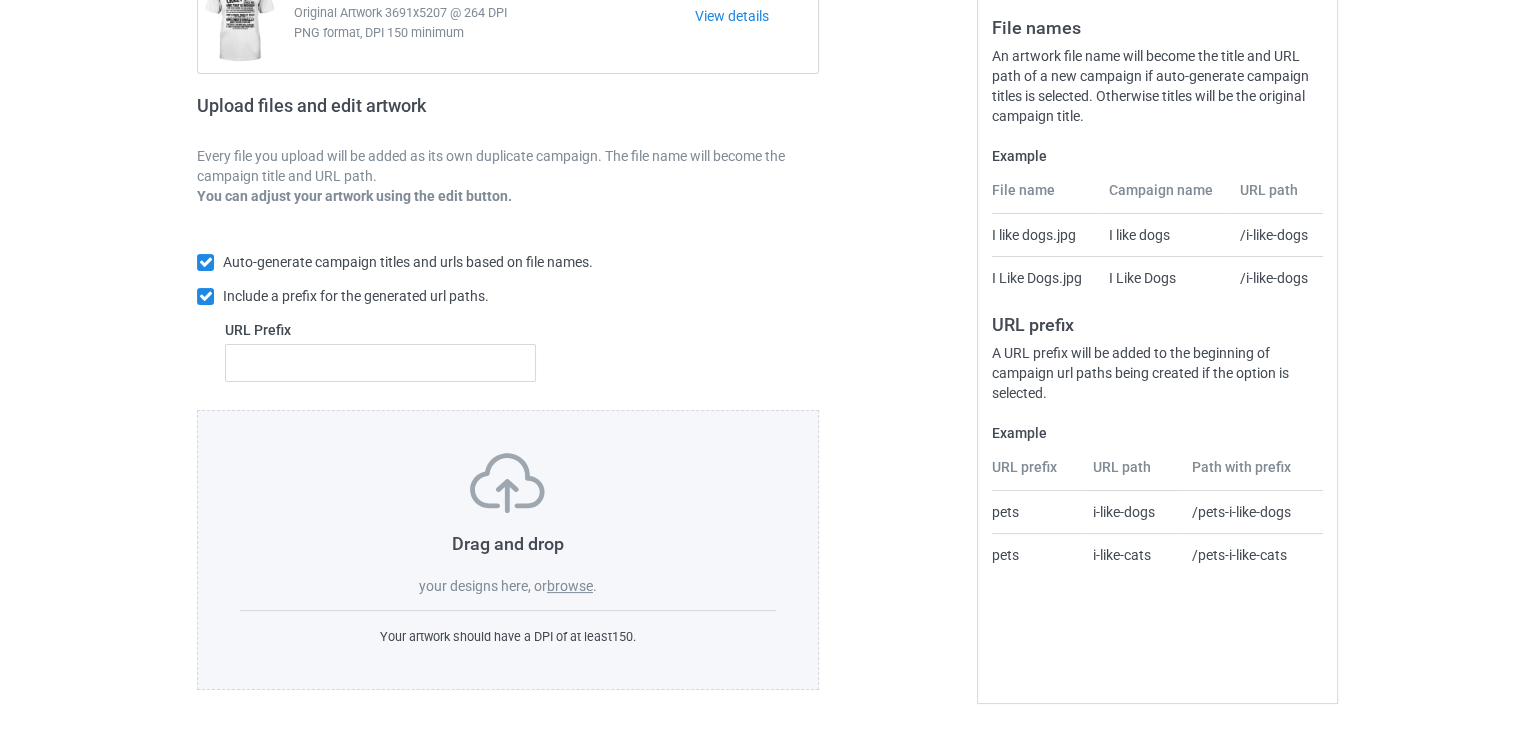 click on "browse" at bounding box center (570, 586) 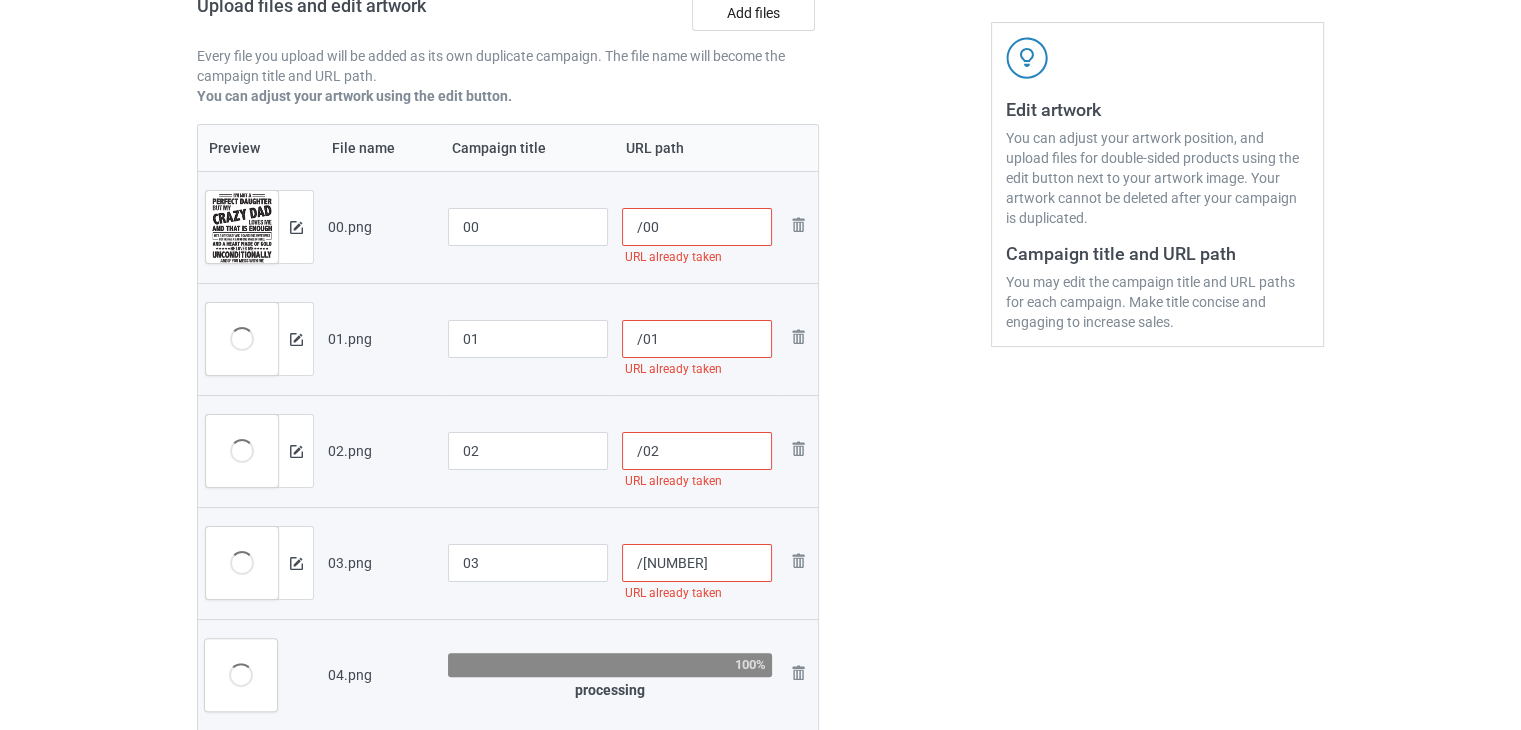 scroll, scrollTop: 42, scrollLeft: 0, axis: vertical 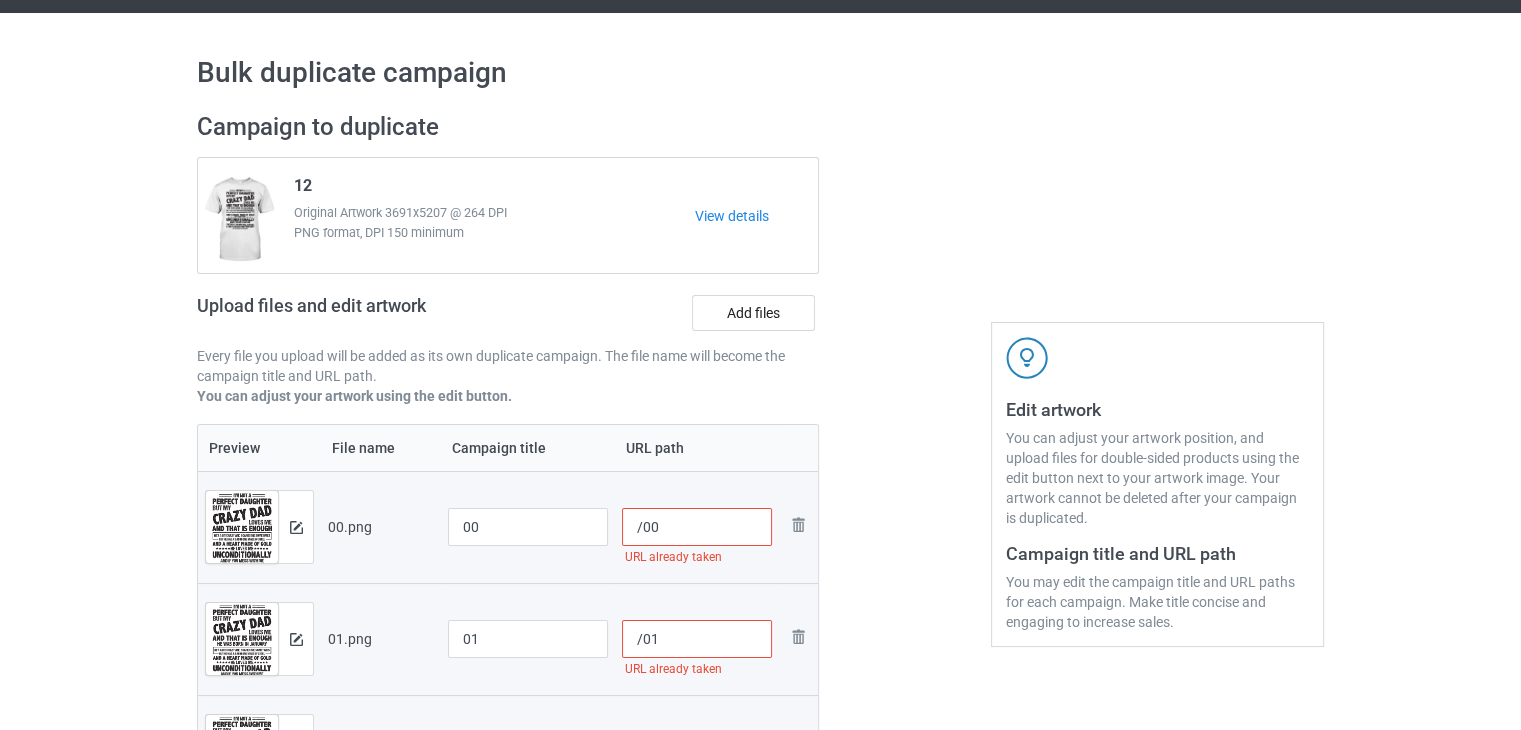 click on "/00" at bounding box center [697, 527] 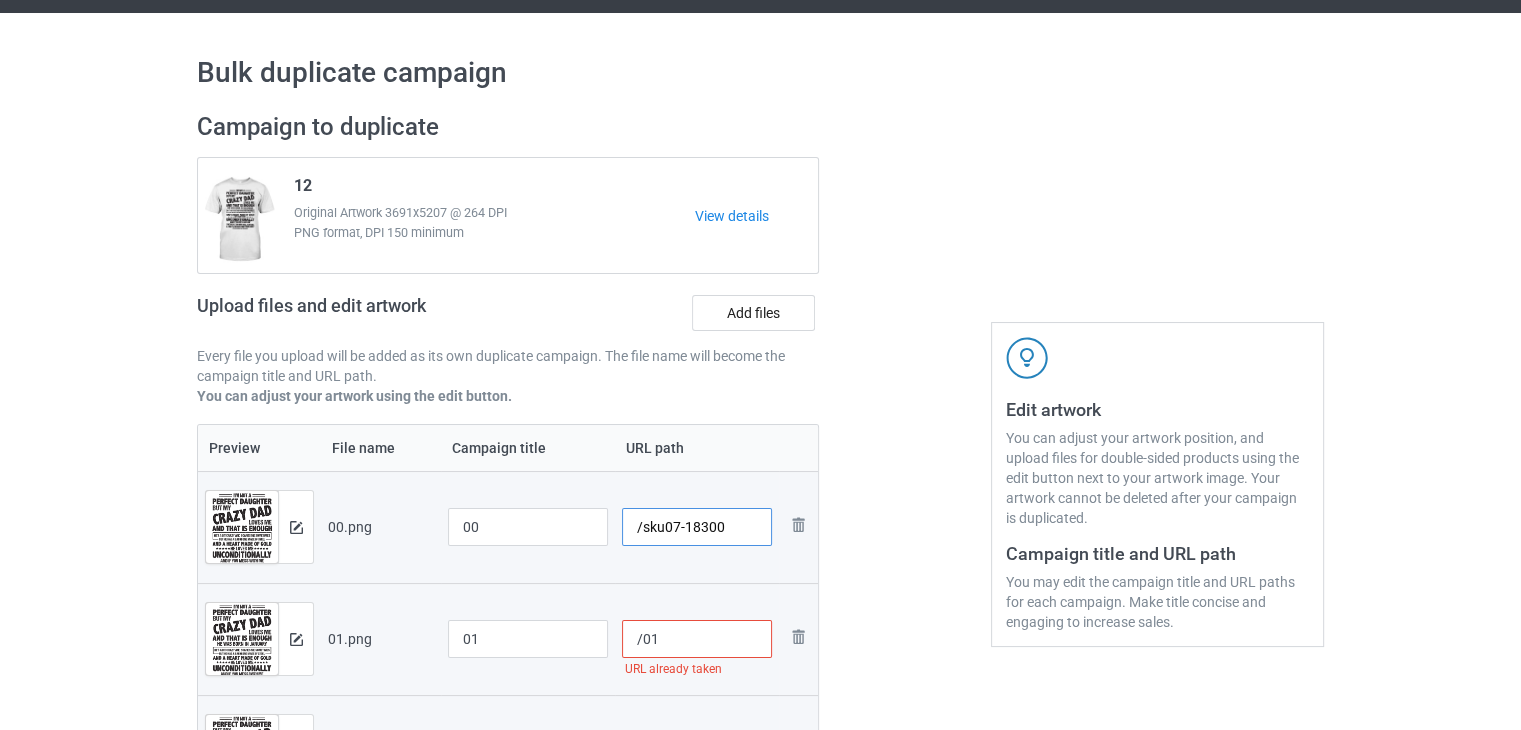 type on "/sku07-18300" 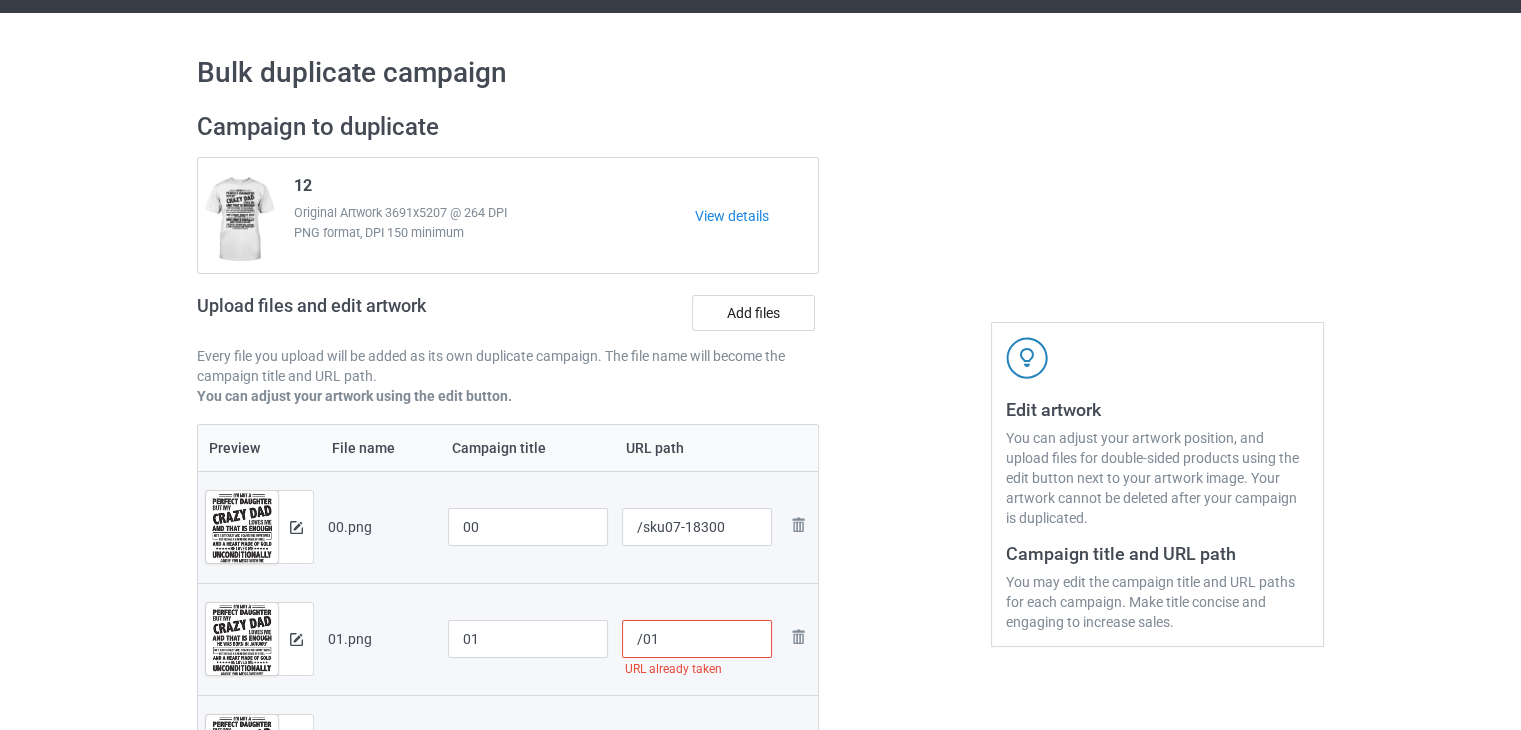 click on "/01" at bounding box center [697, 639] 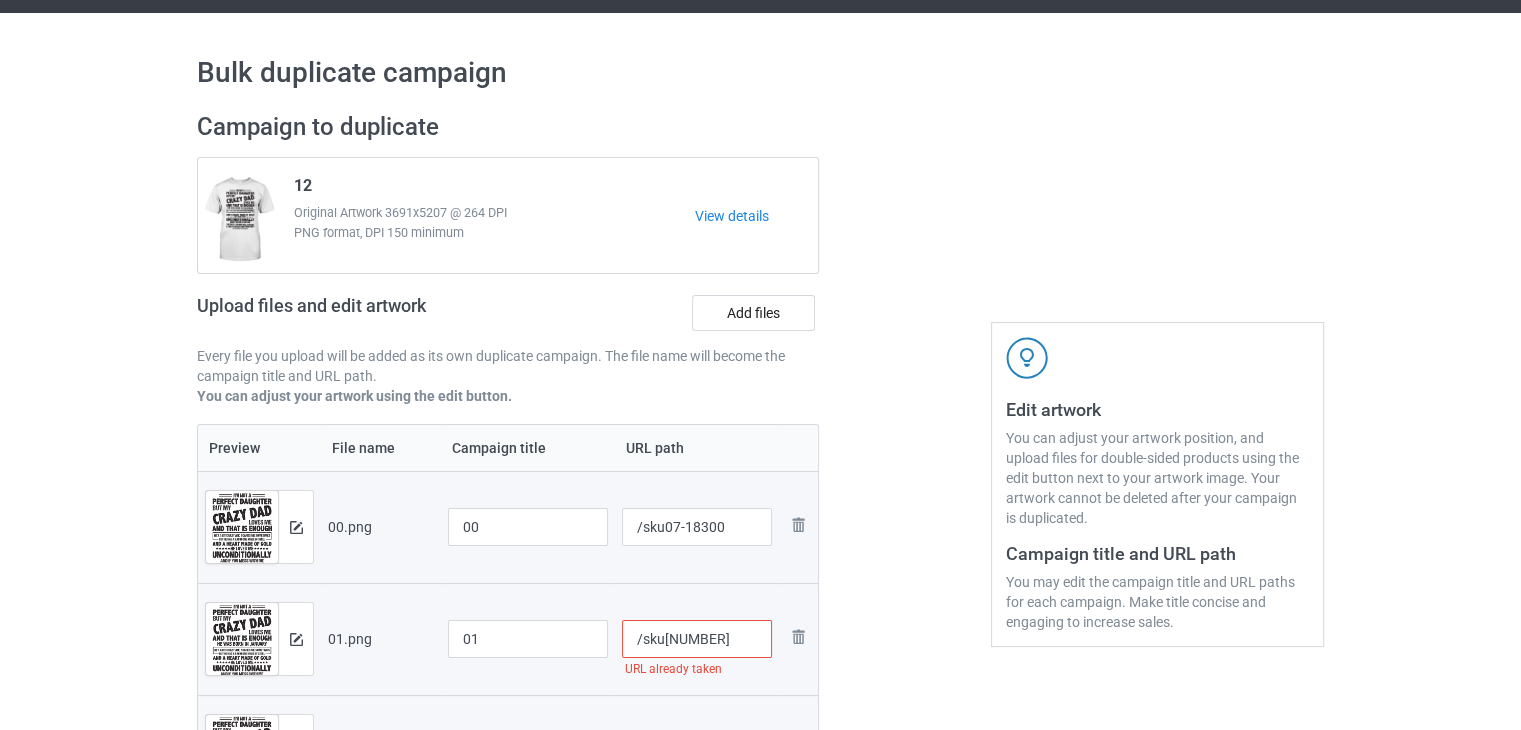 type on "/sku[NUMBER]" 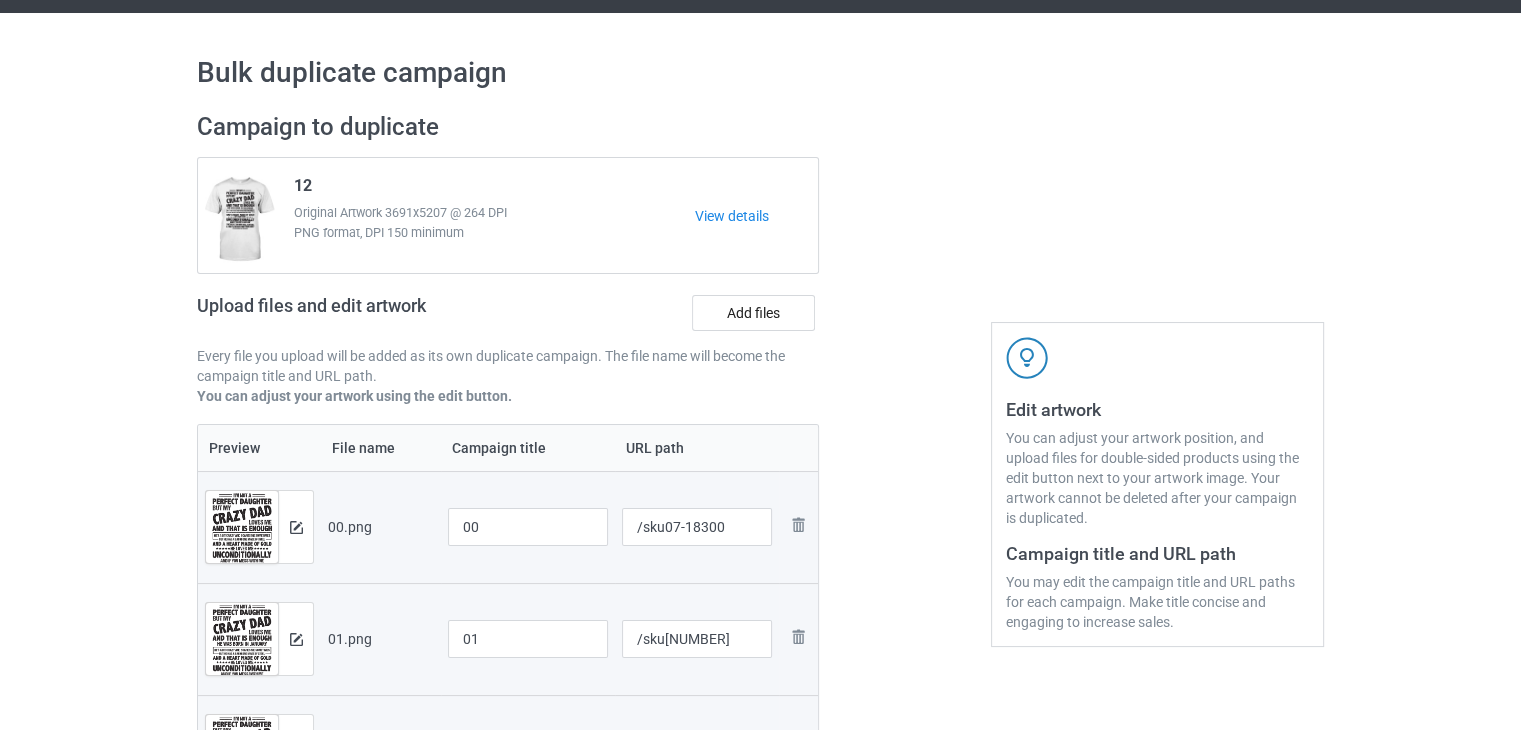 scroll, scrollTop: 242, scrollLeft: 0, axis: vertical 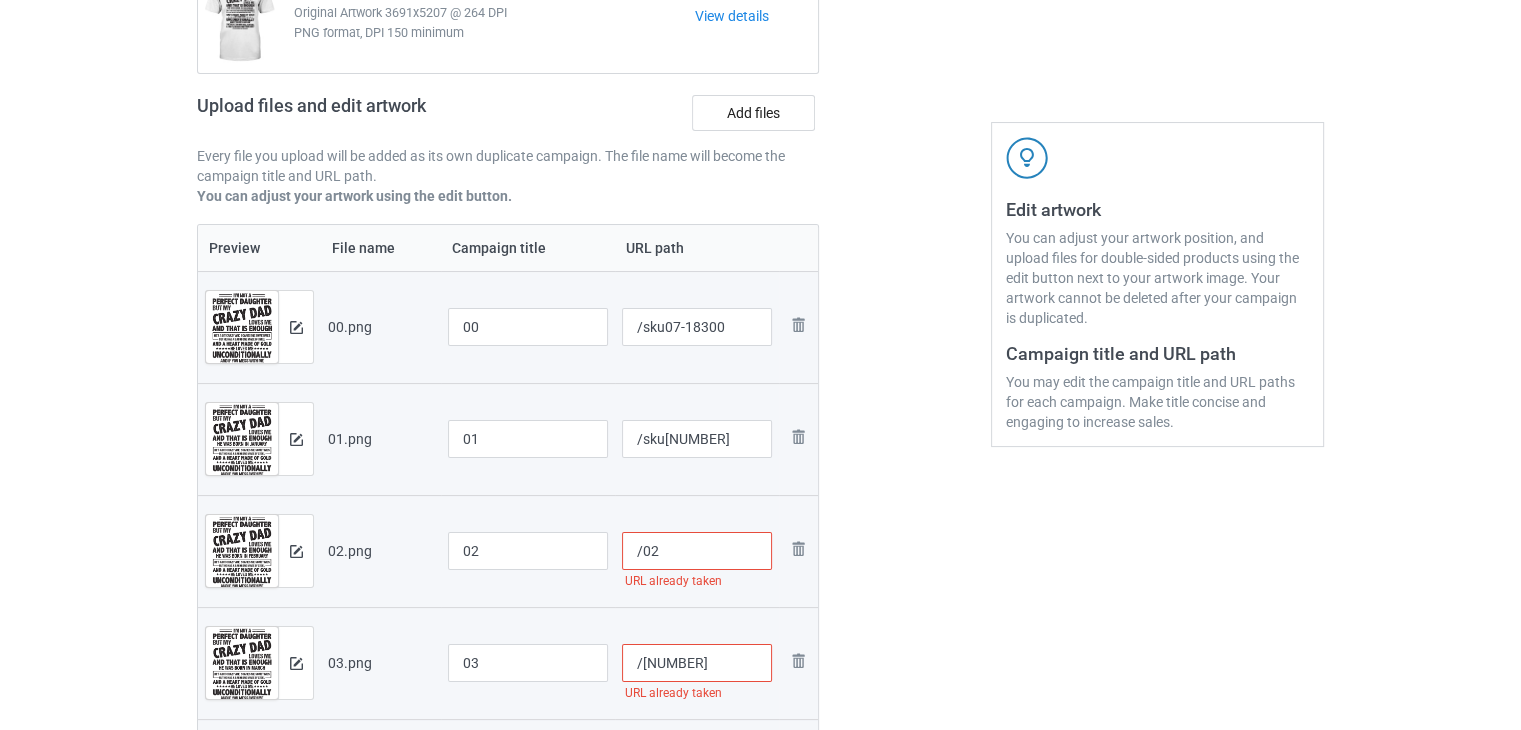 click on "/02" at bounding box center [697, 551] 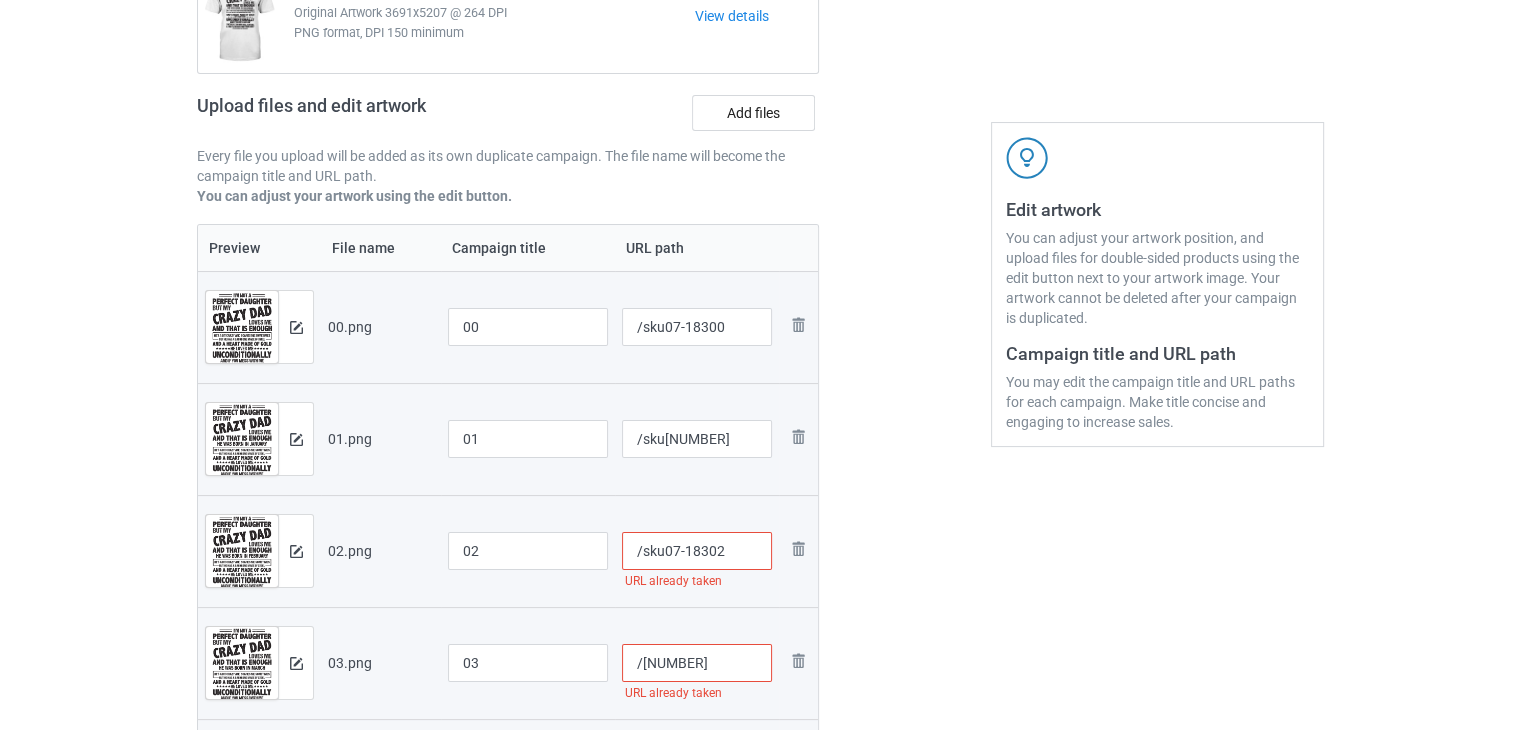 type on "/sku07-18302" 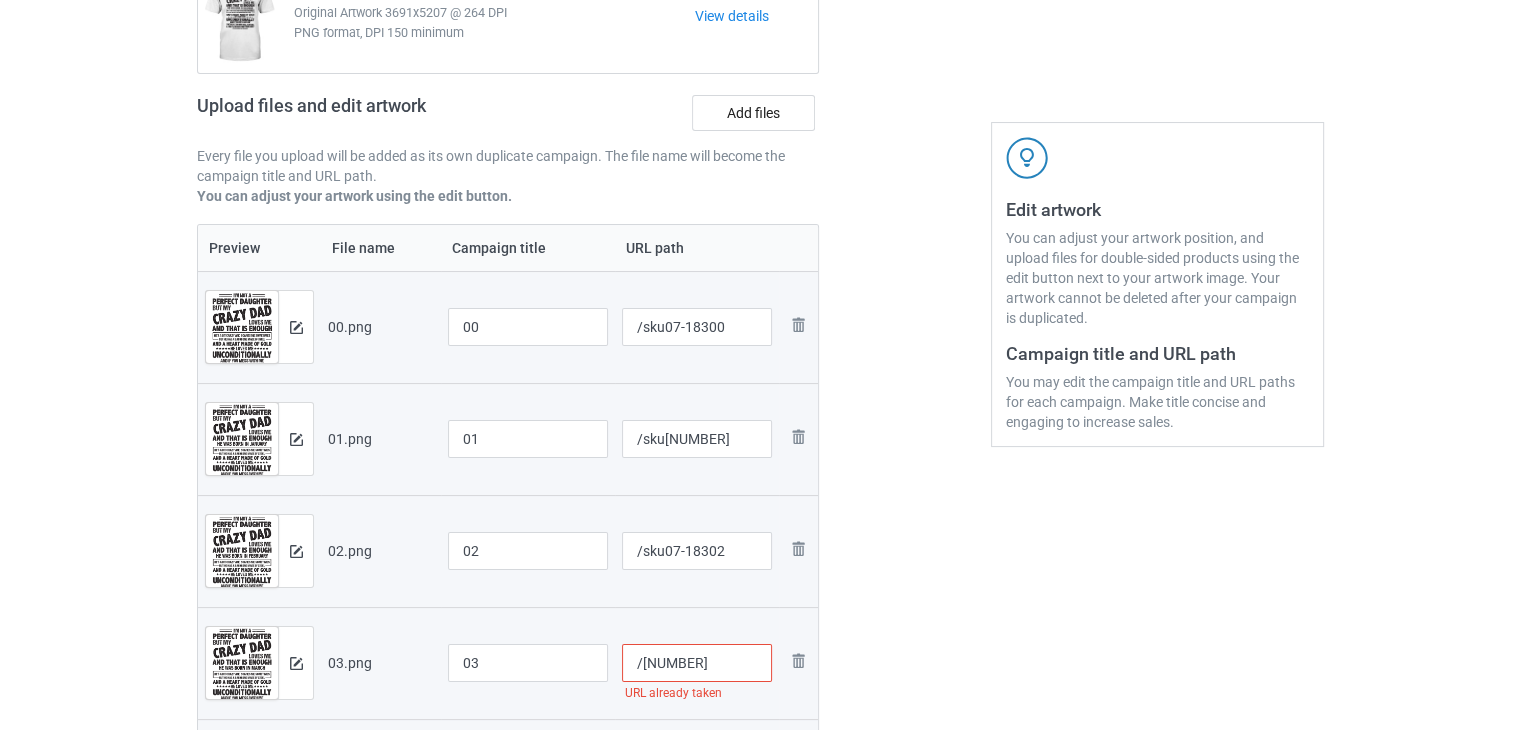 scroll, scrollTop: 442, scrollLeft: 0, axis: vertical 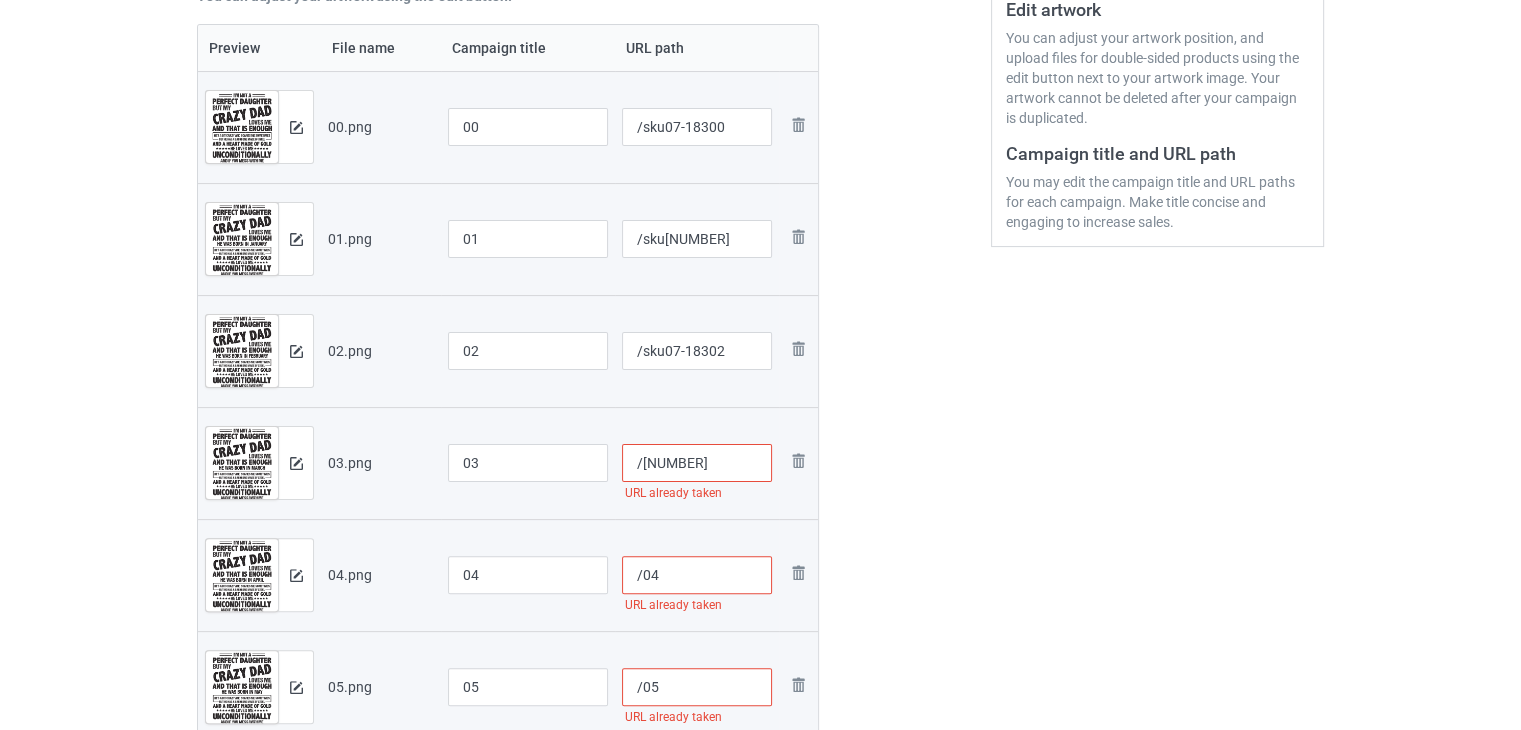 click on "/[NUMBER]" at bounding box center [697, 463] 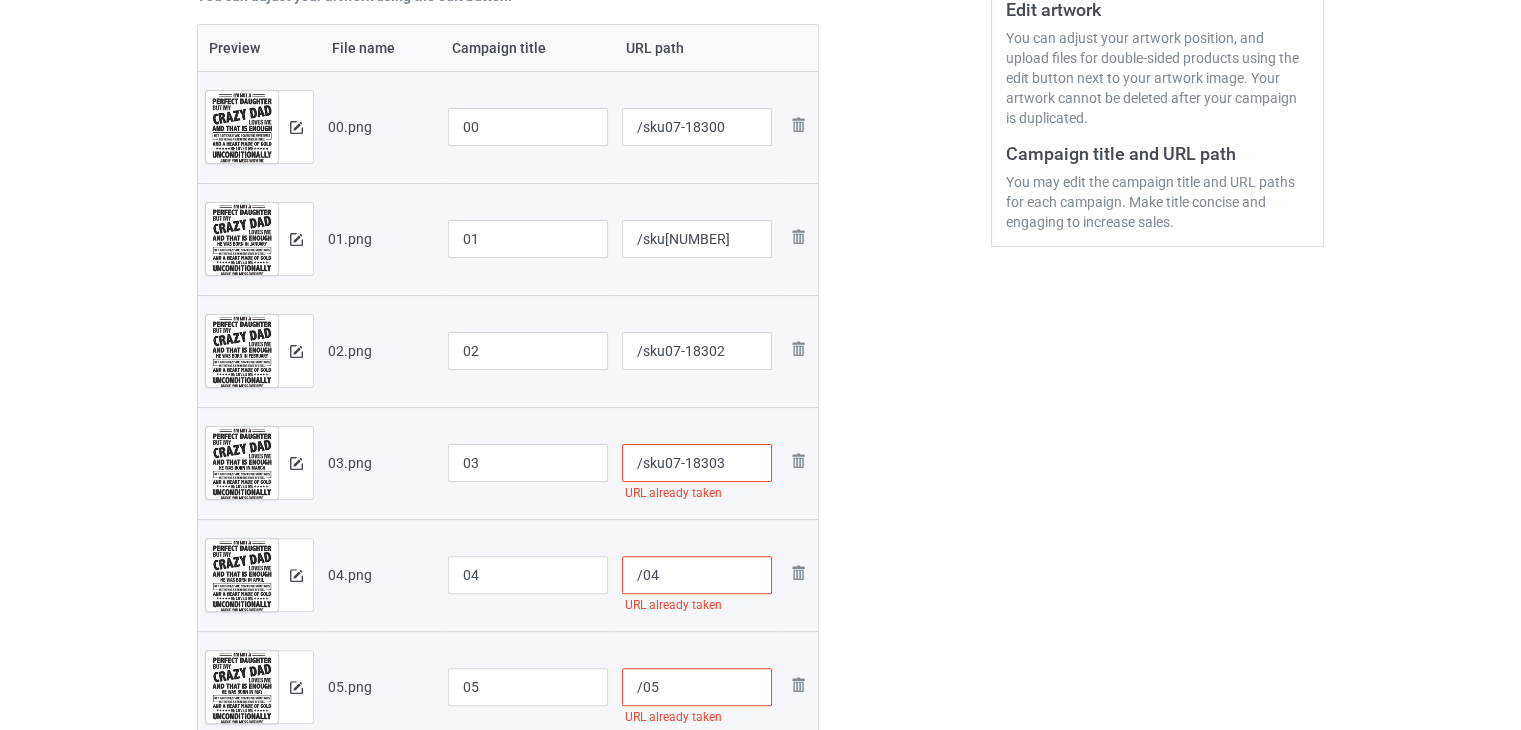 type on "/sku07-18303" 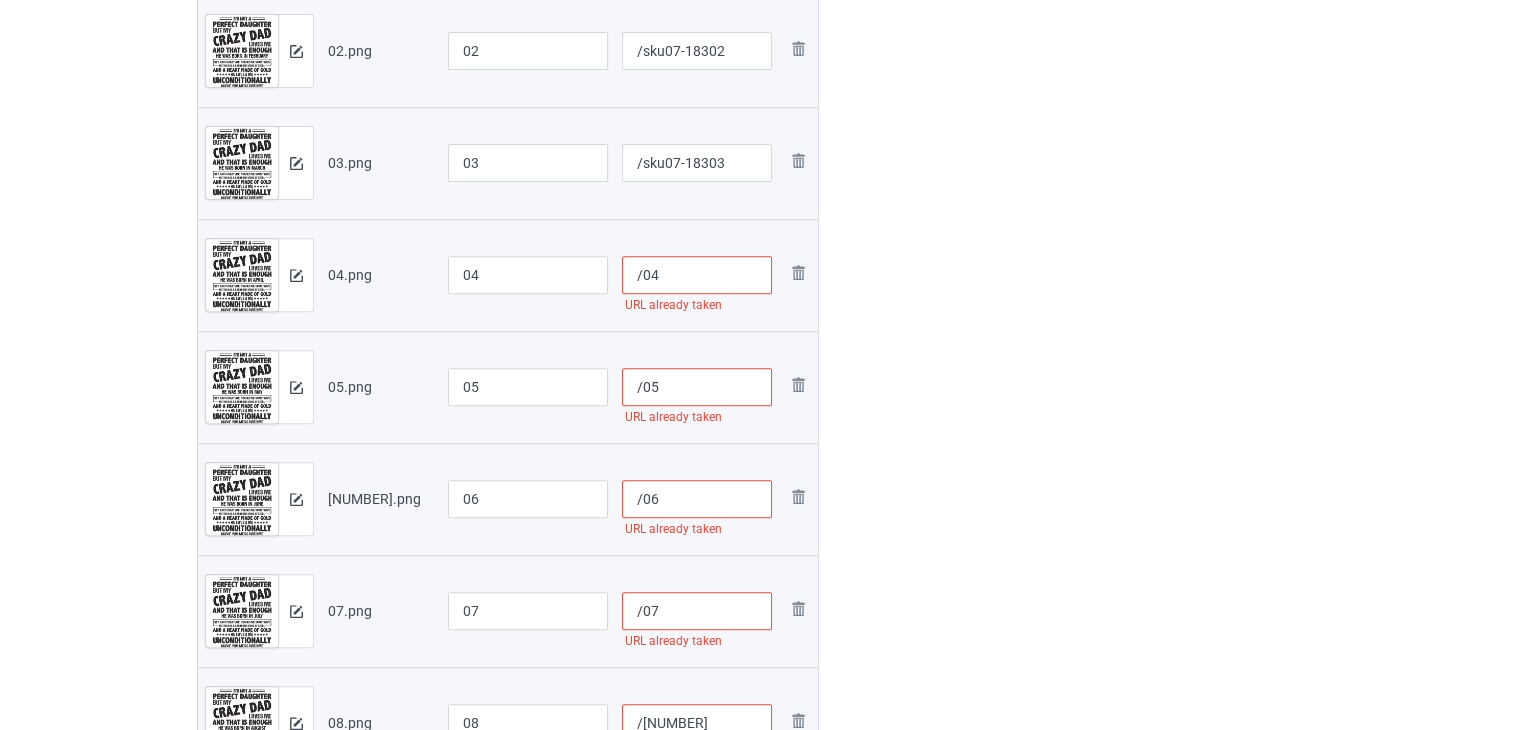 scroll, scrollTop: 942, scrollLeft: 0, axis: vertical 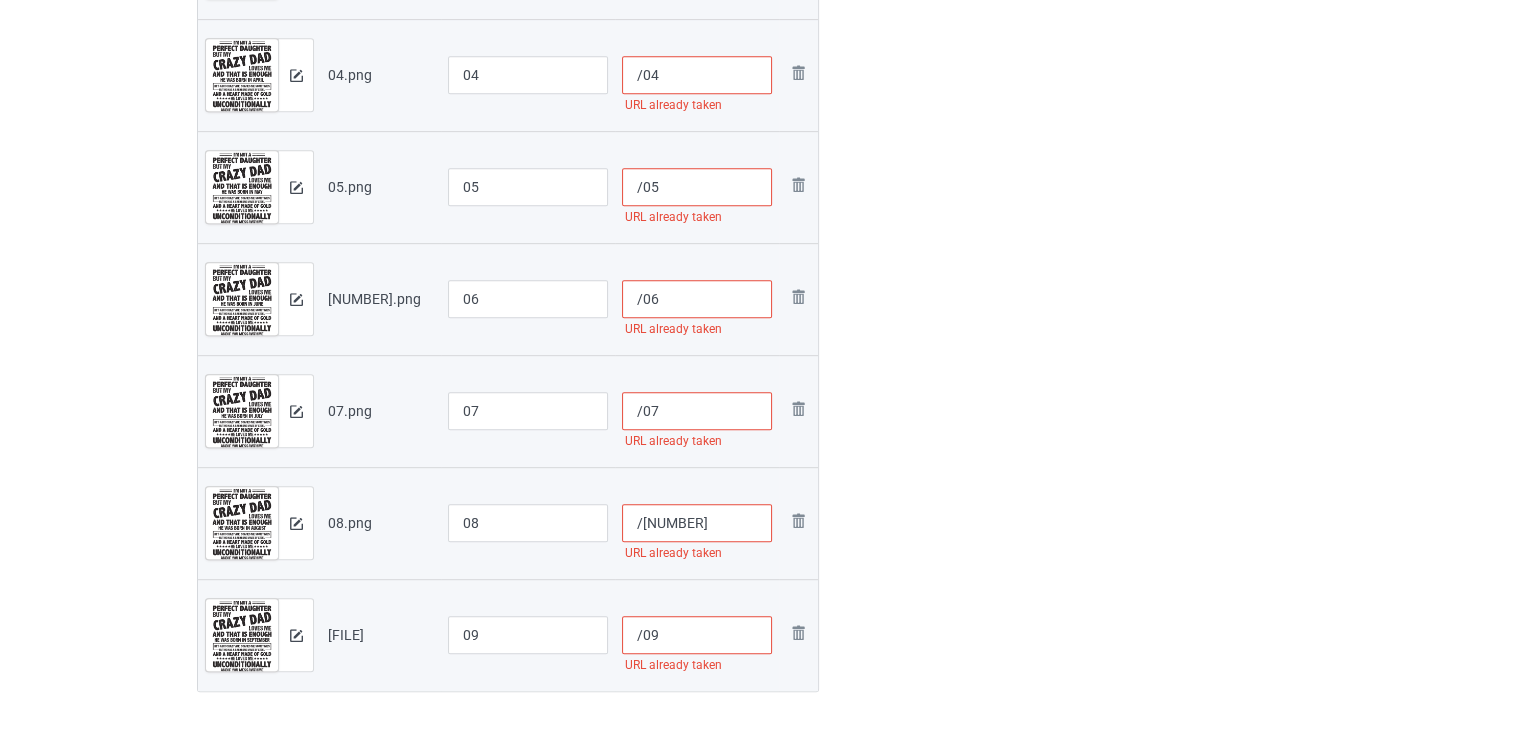 click on "/04" at bounding box center [697, 75] 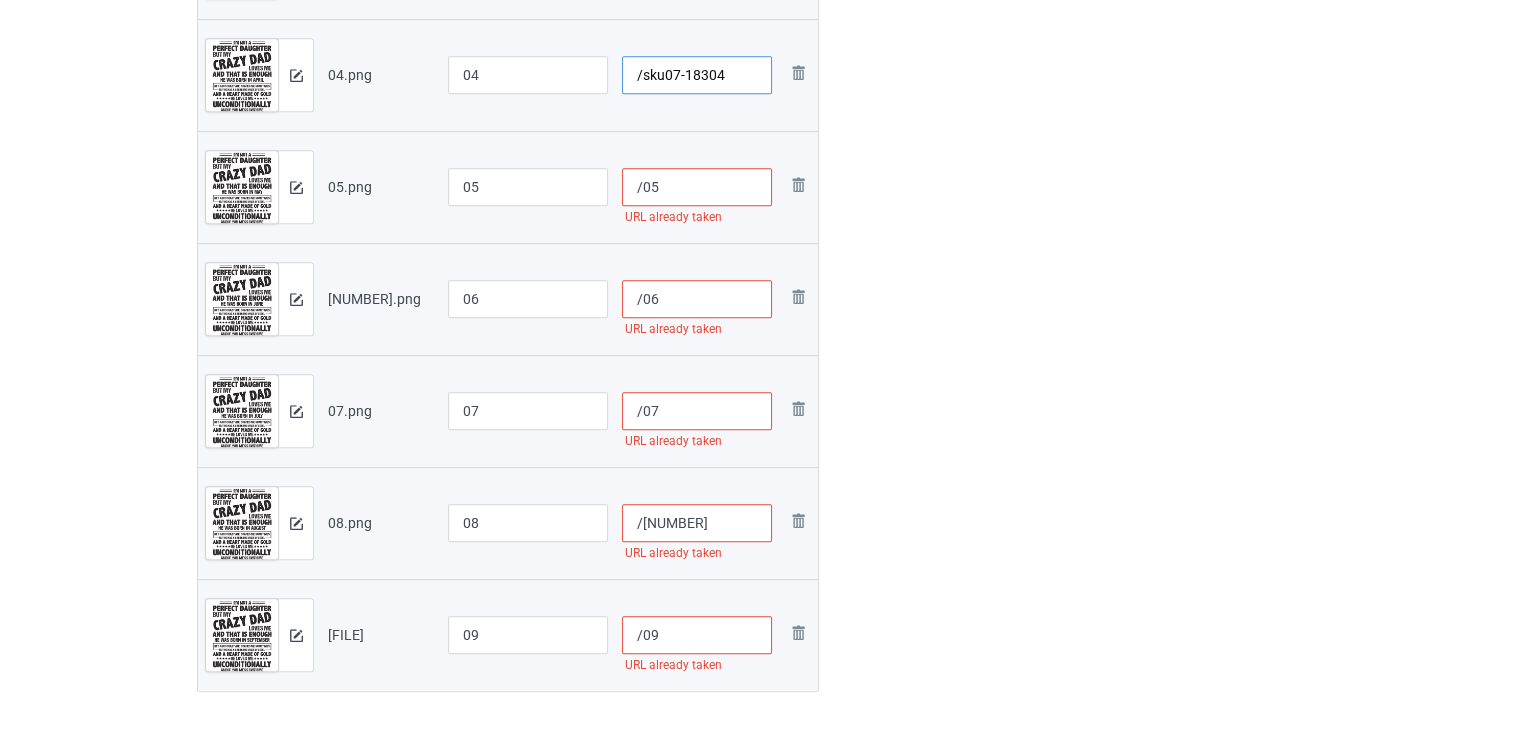 type on "/sku07-18304" 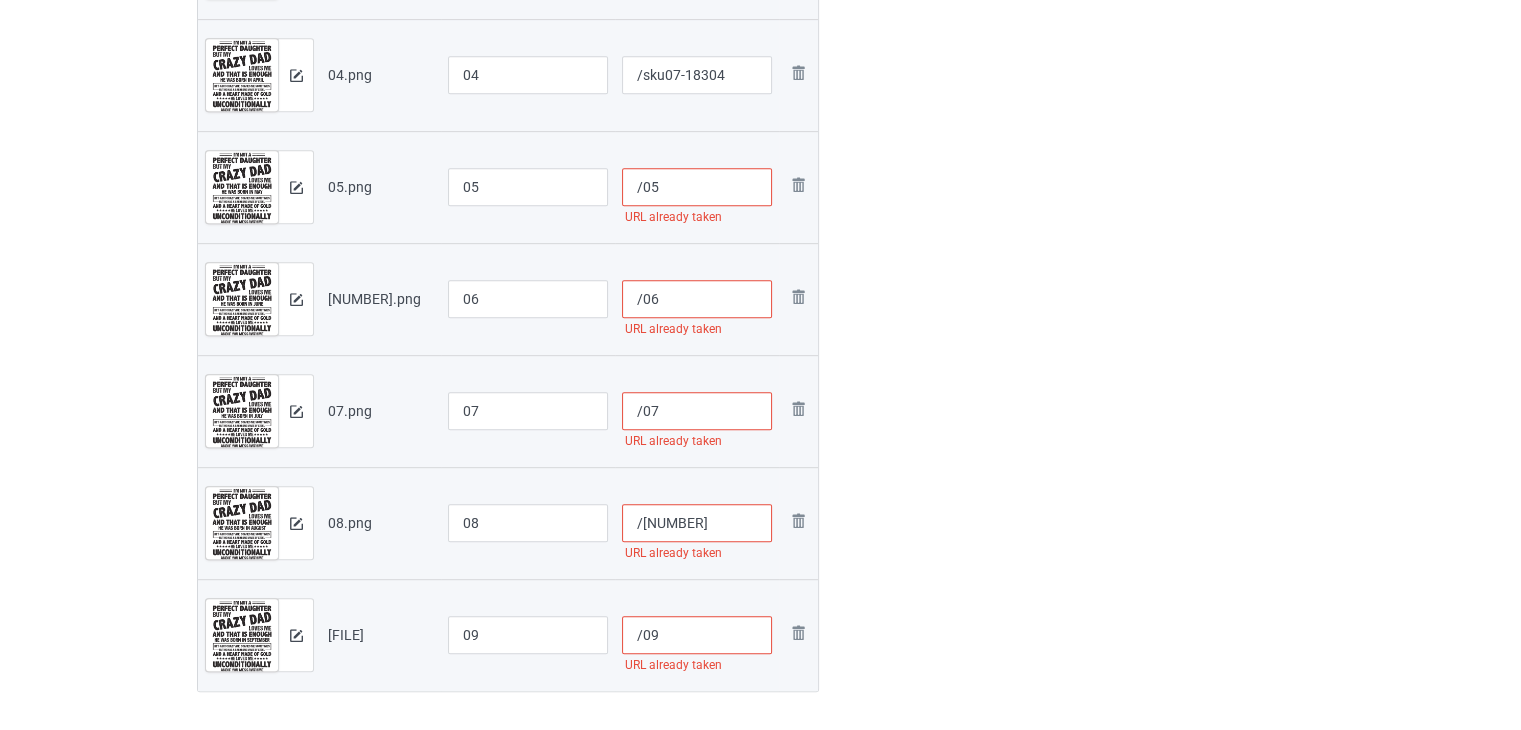 click on "/05" at bounding box center (697, 187) 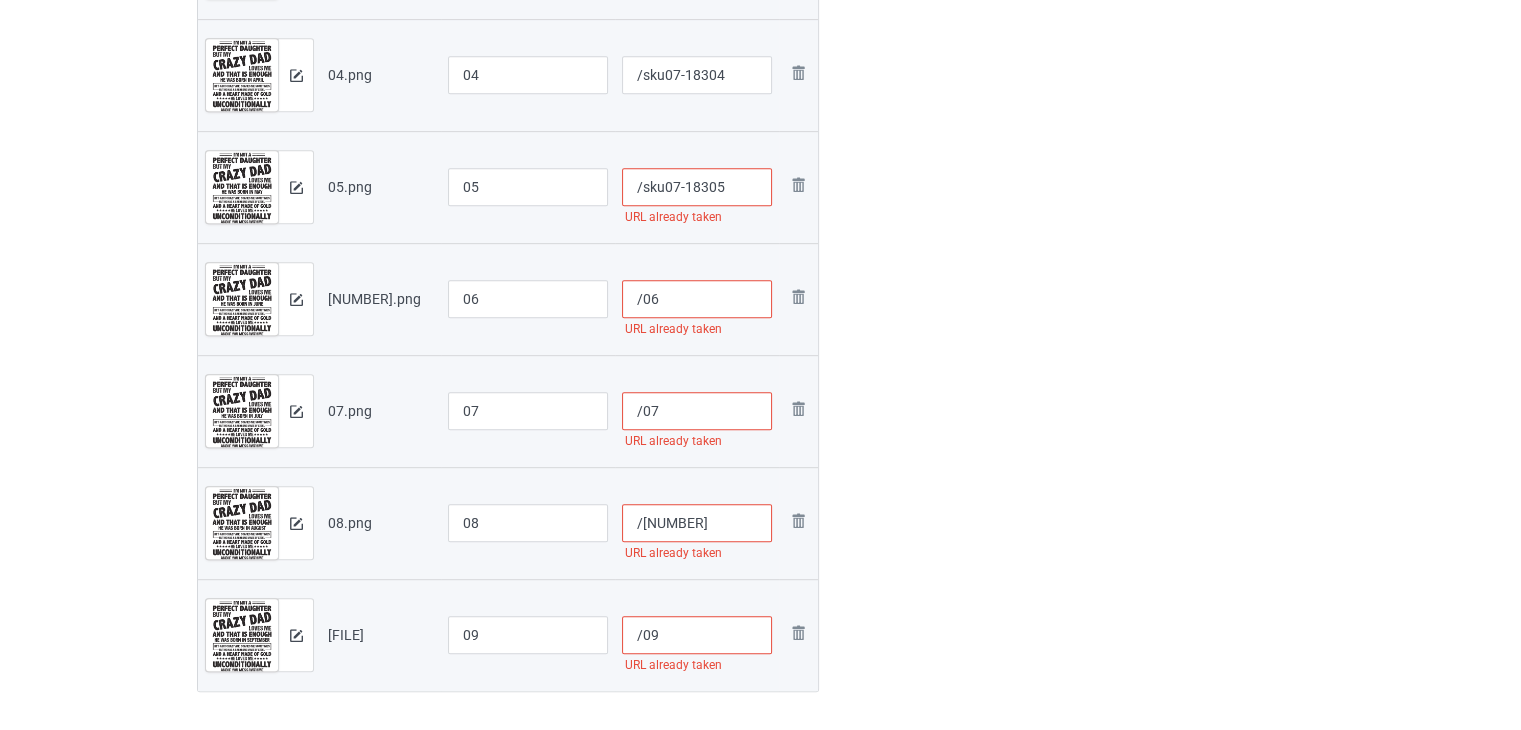 type on "/sku07-18305" 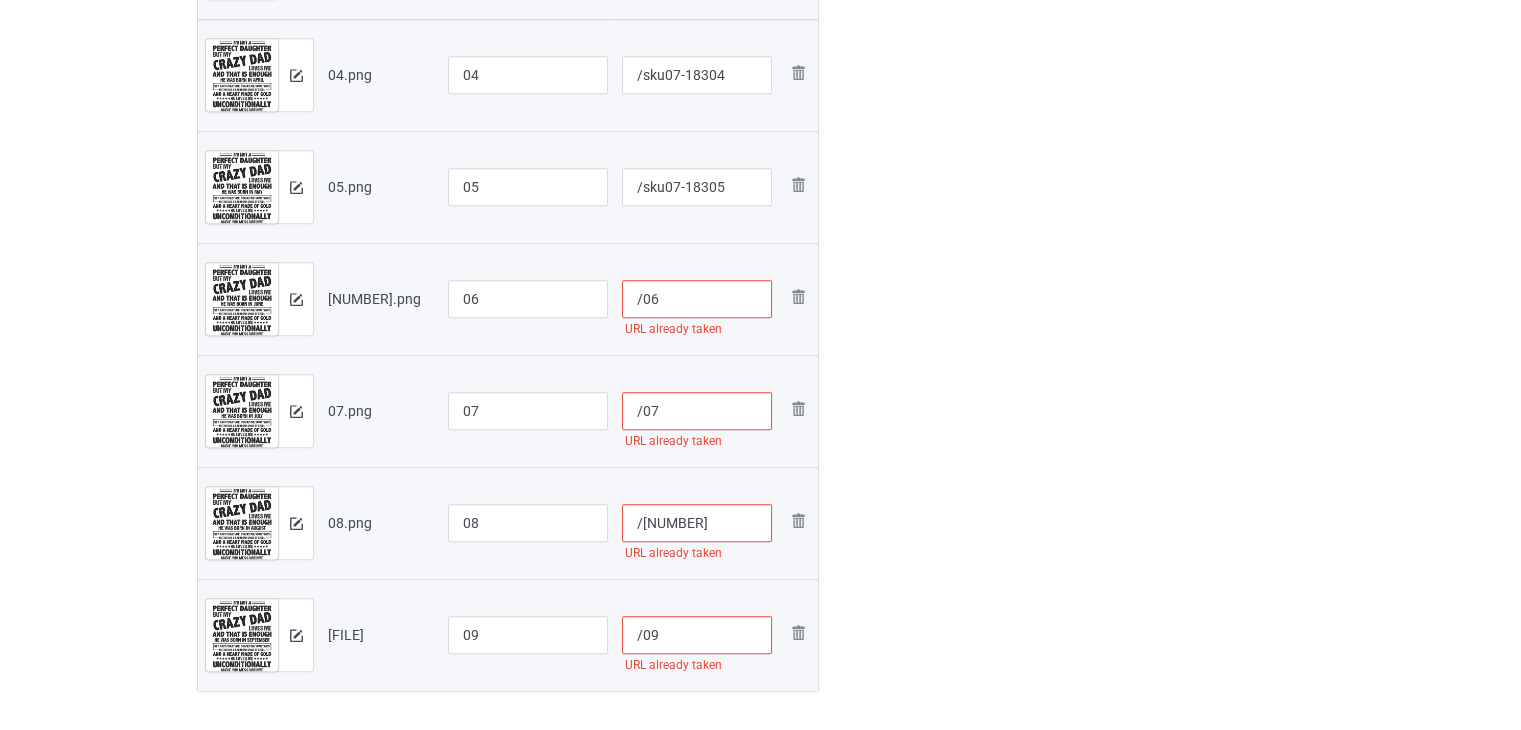 paste on "sku07-183" 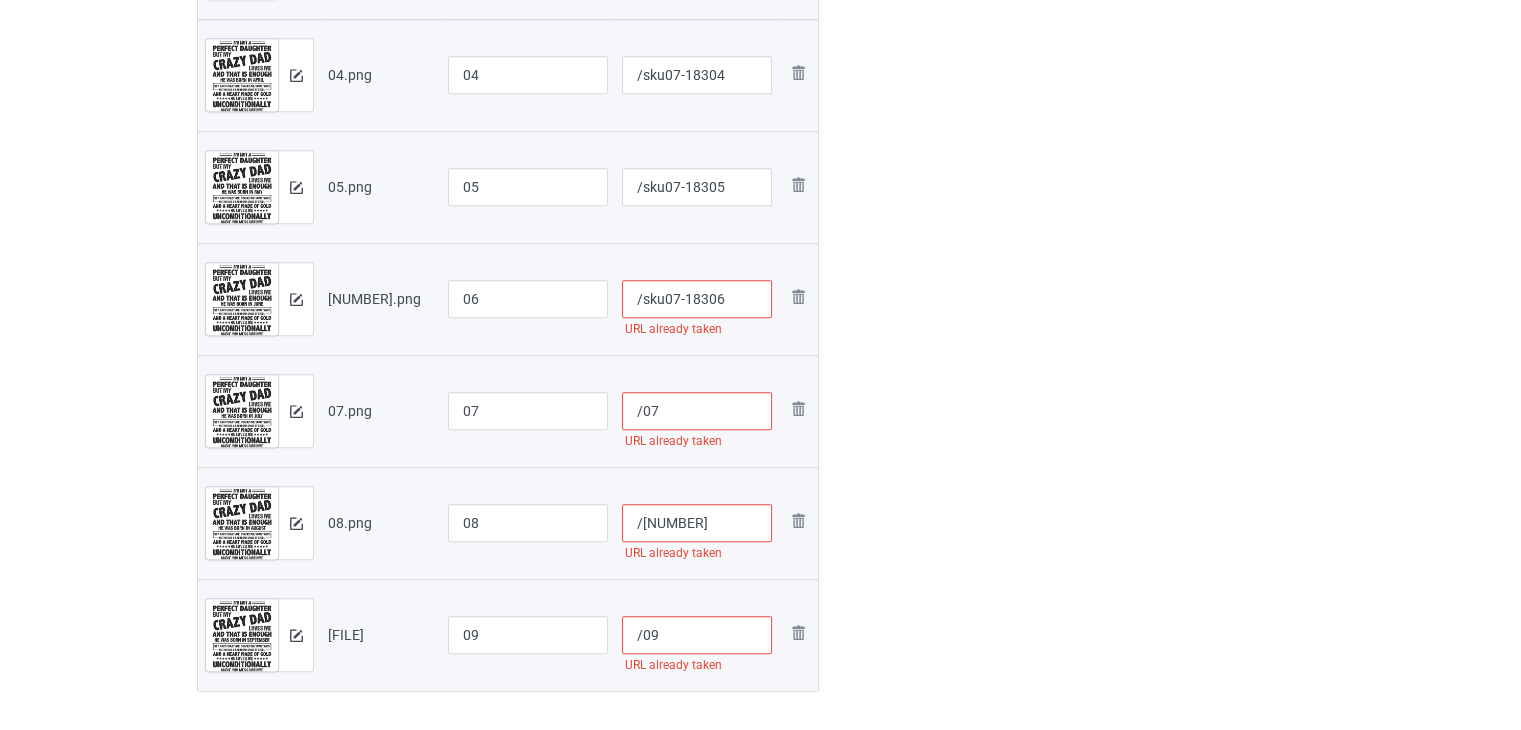 type on "/sku07-18306" 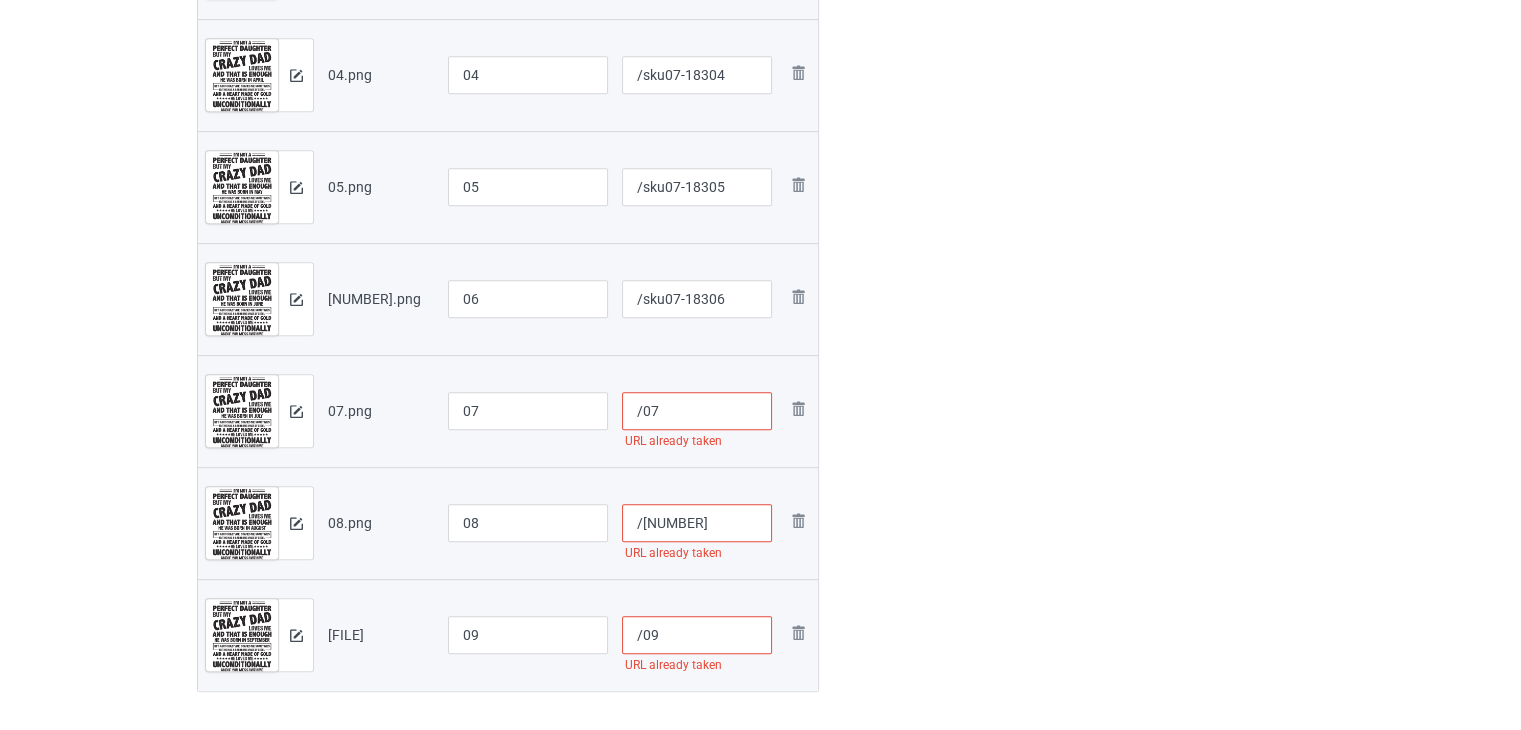 paste on "sku07-183" 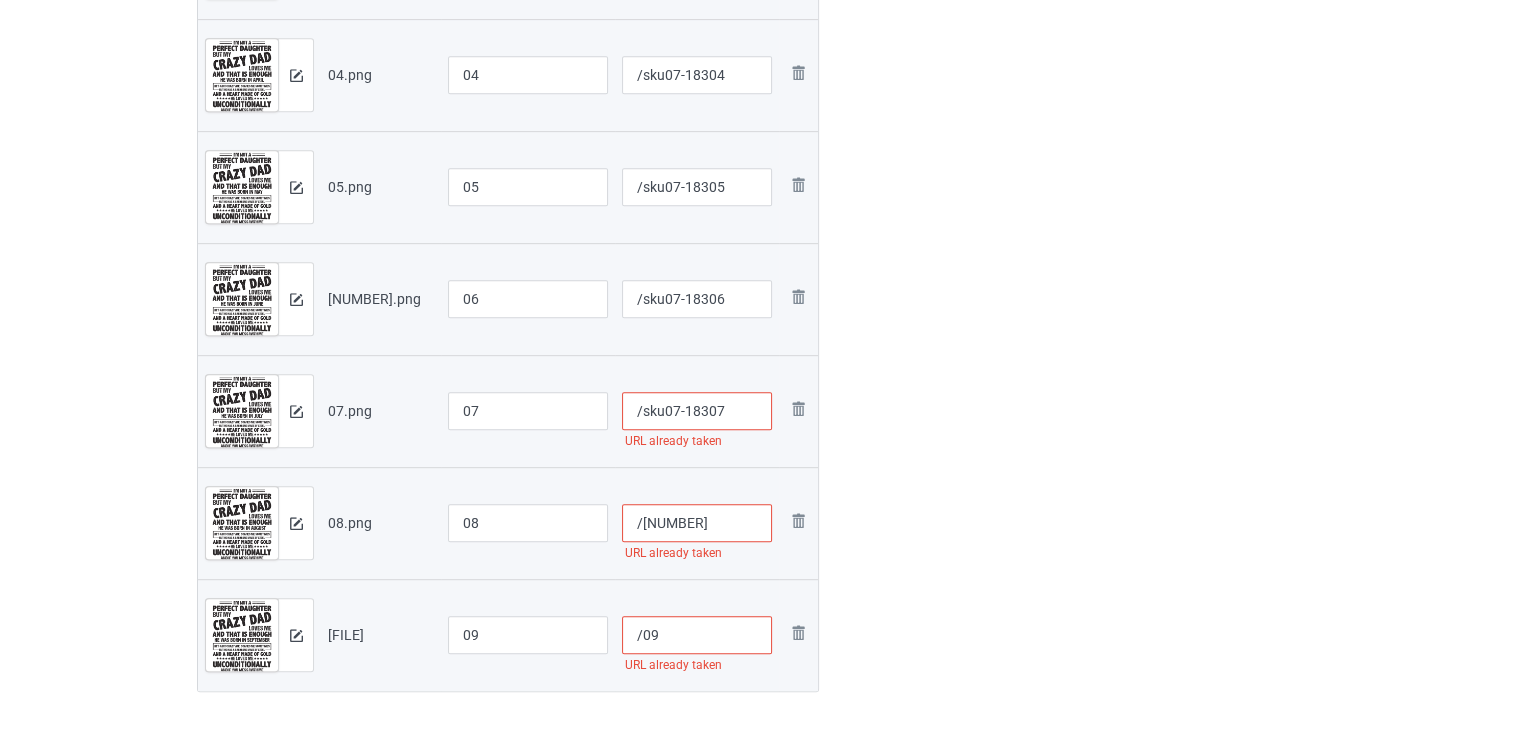 type on "/sku07-18307" 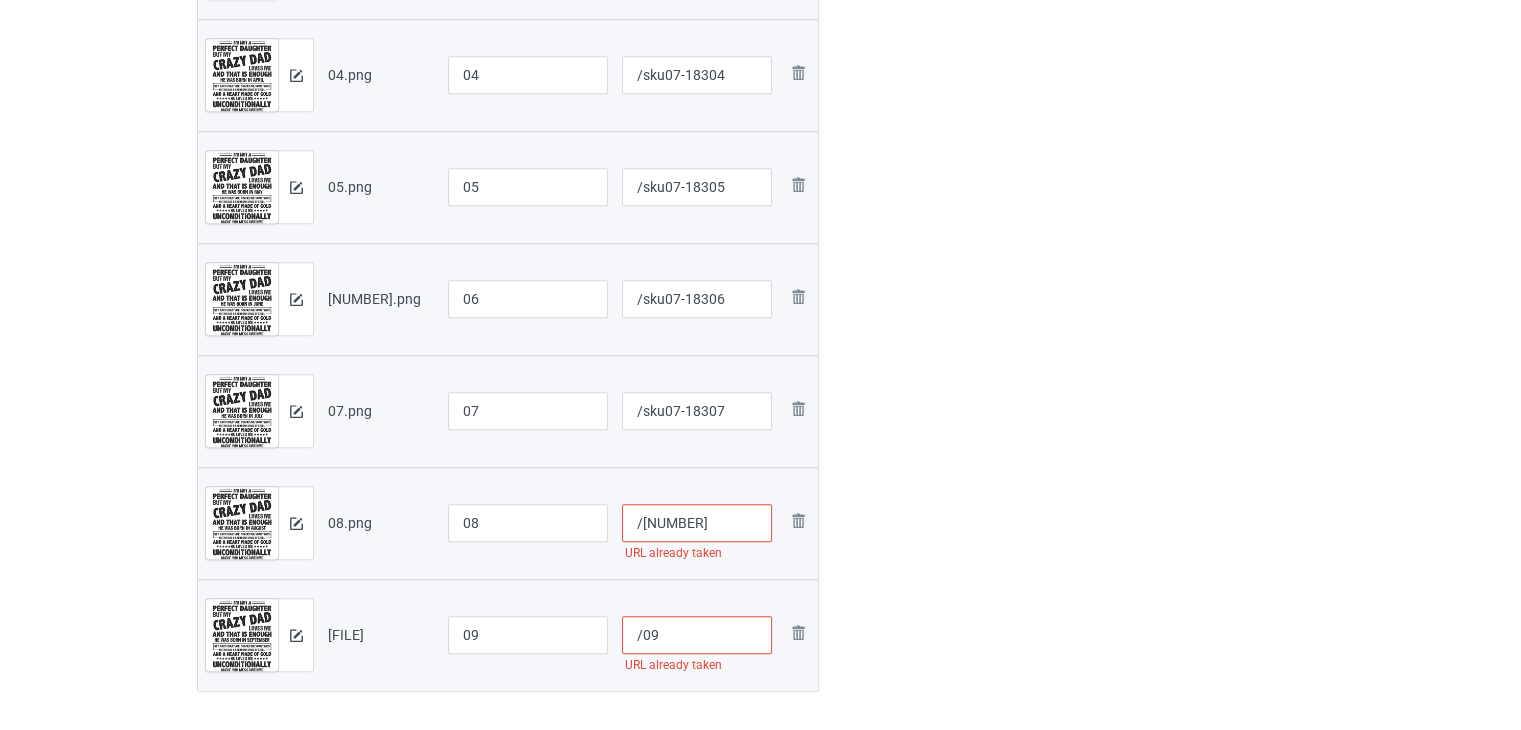 paste on "sku07-183" 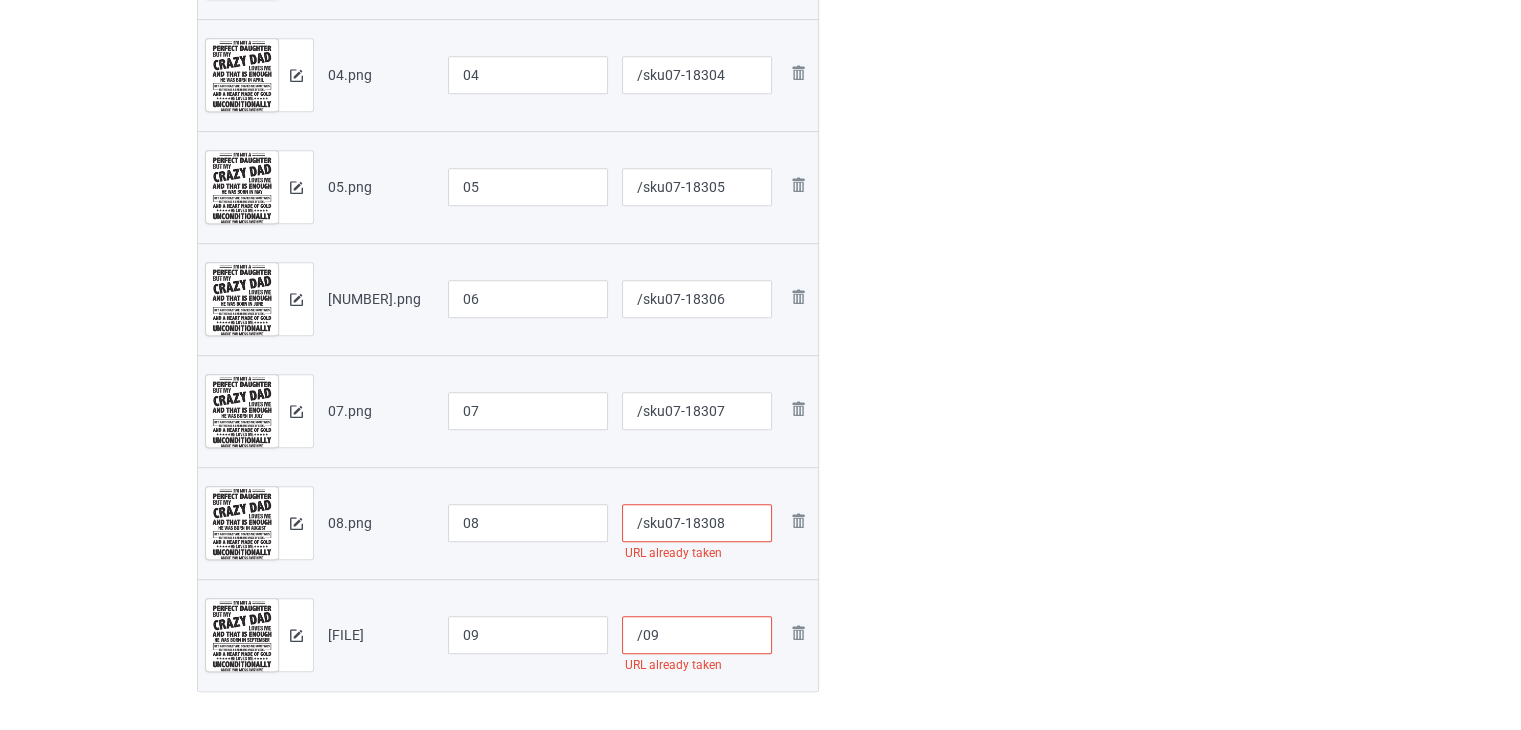 type on "/sku07-18308" 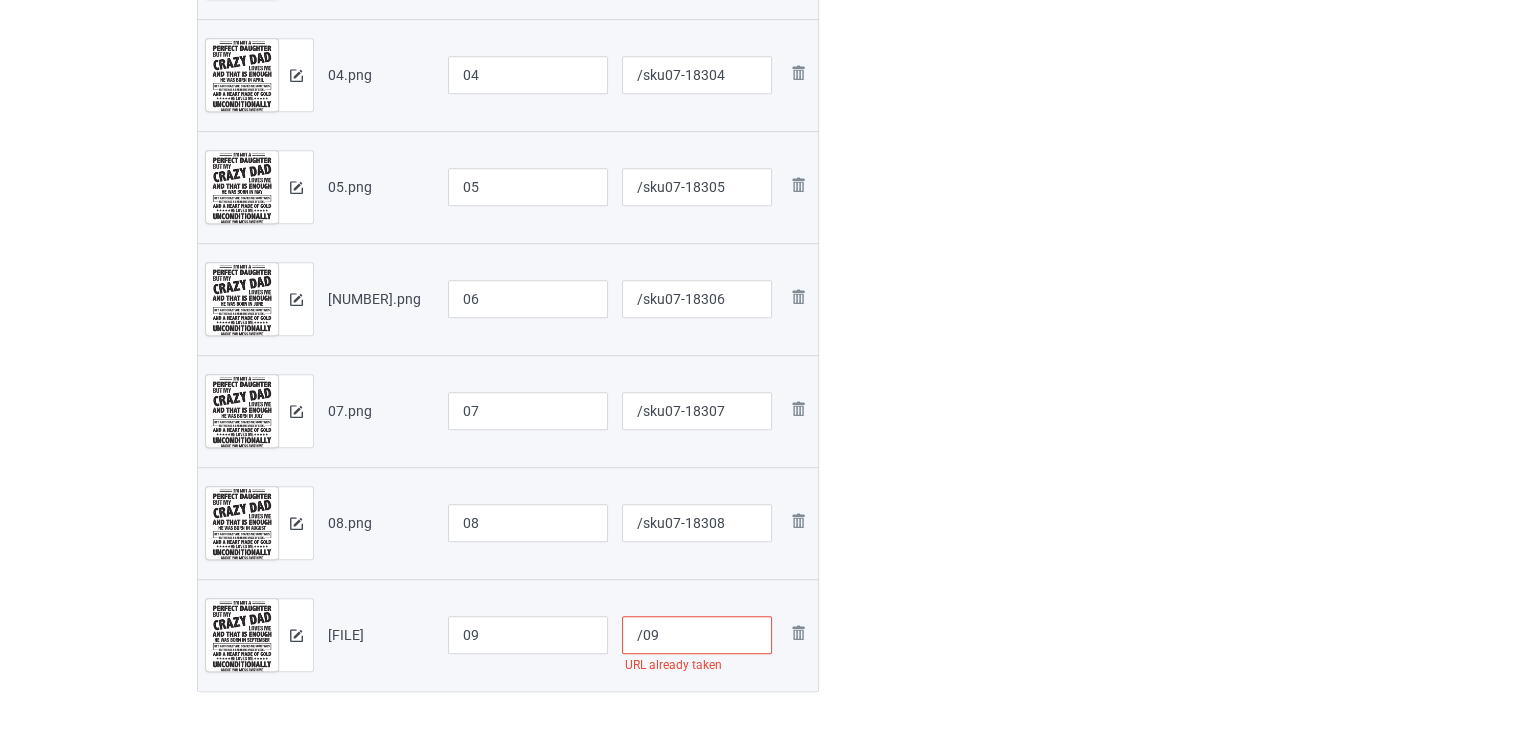 paste on "sku07-183" 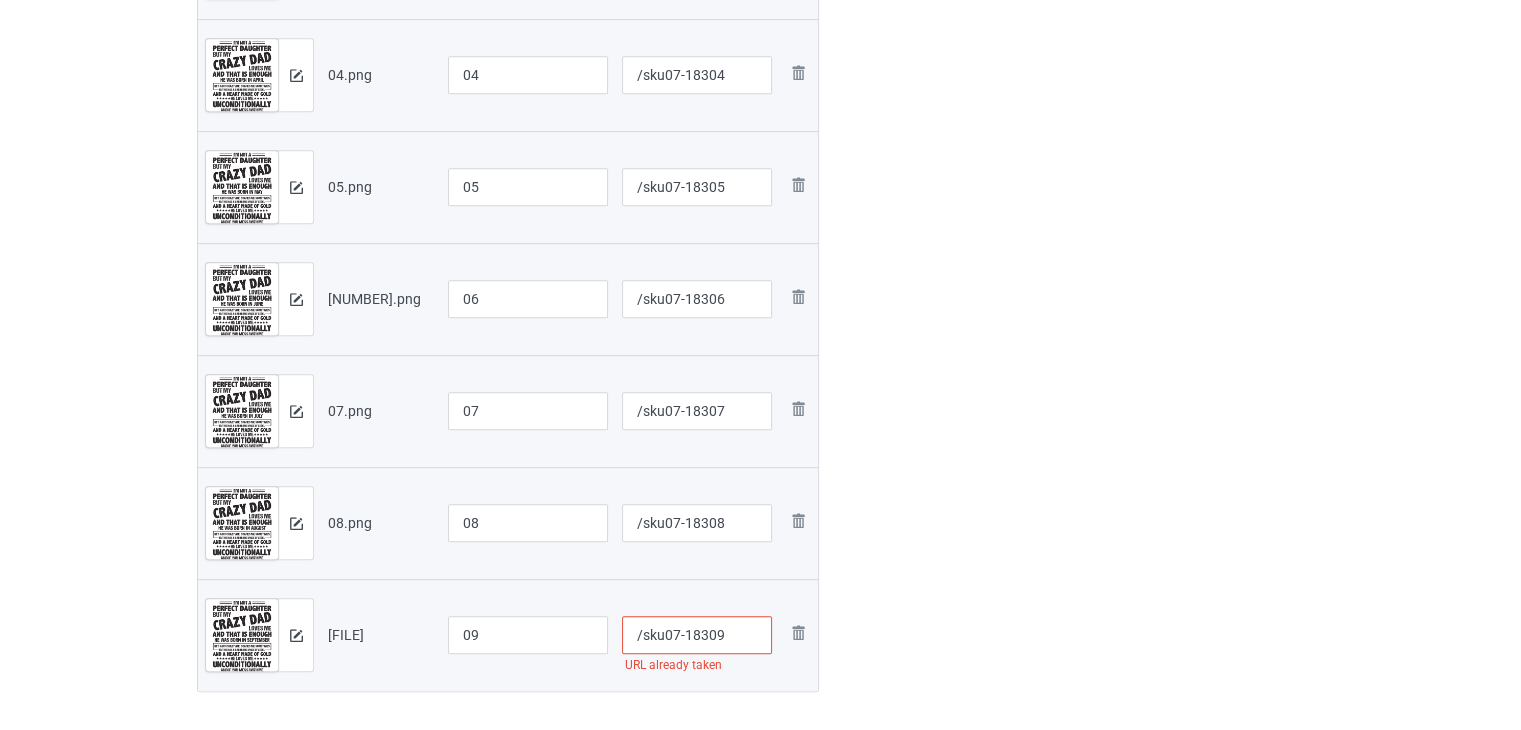 scroll, scrollTop: 1242, scrollLeft: 0, axis: vertical 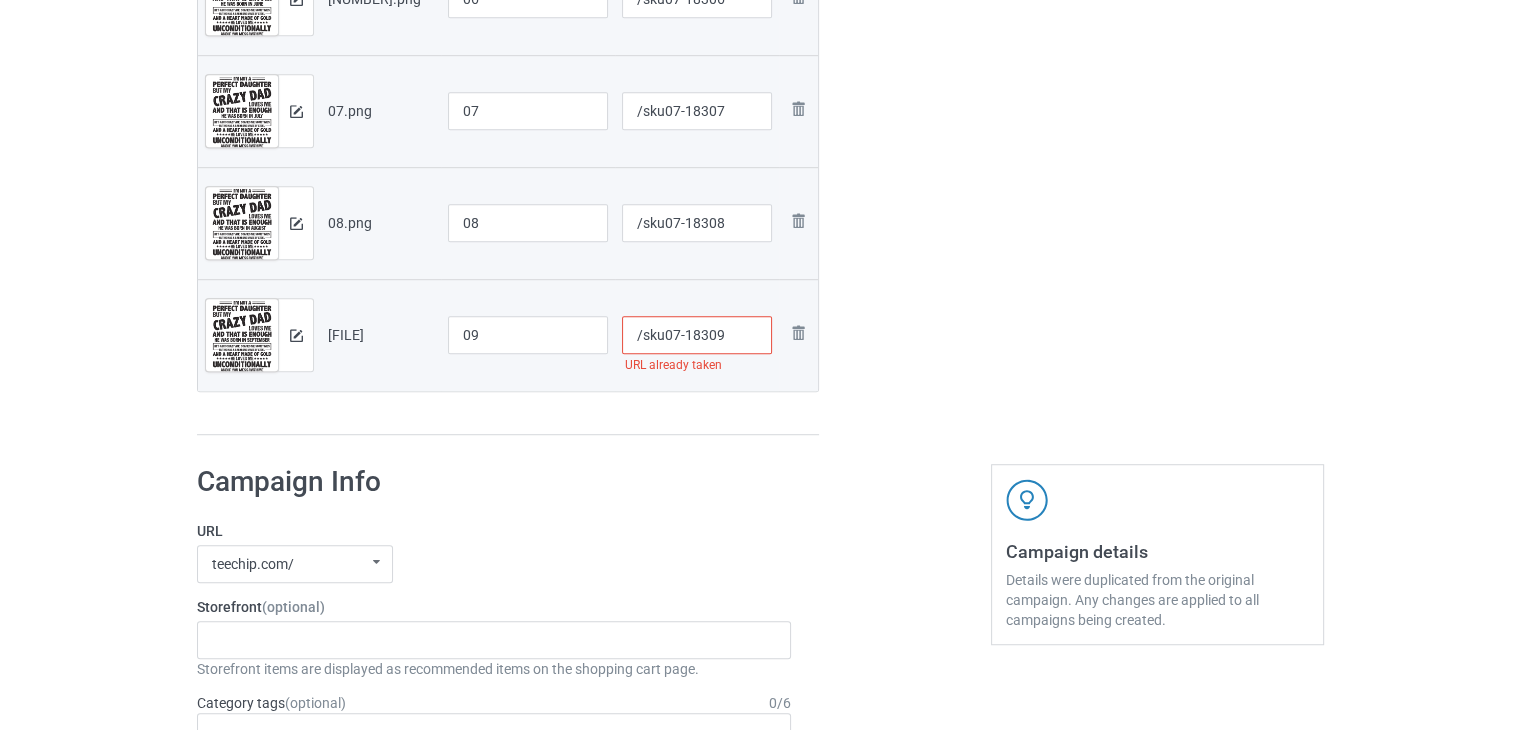 type on "/sku07-18309" 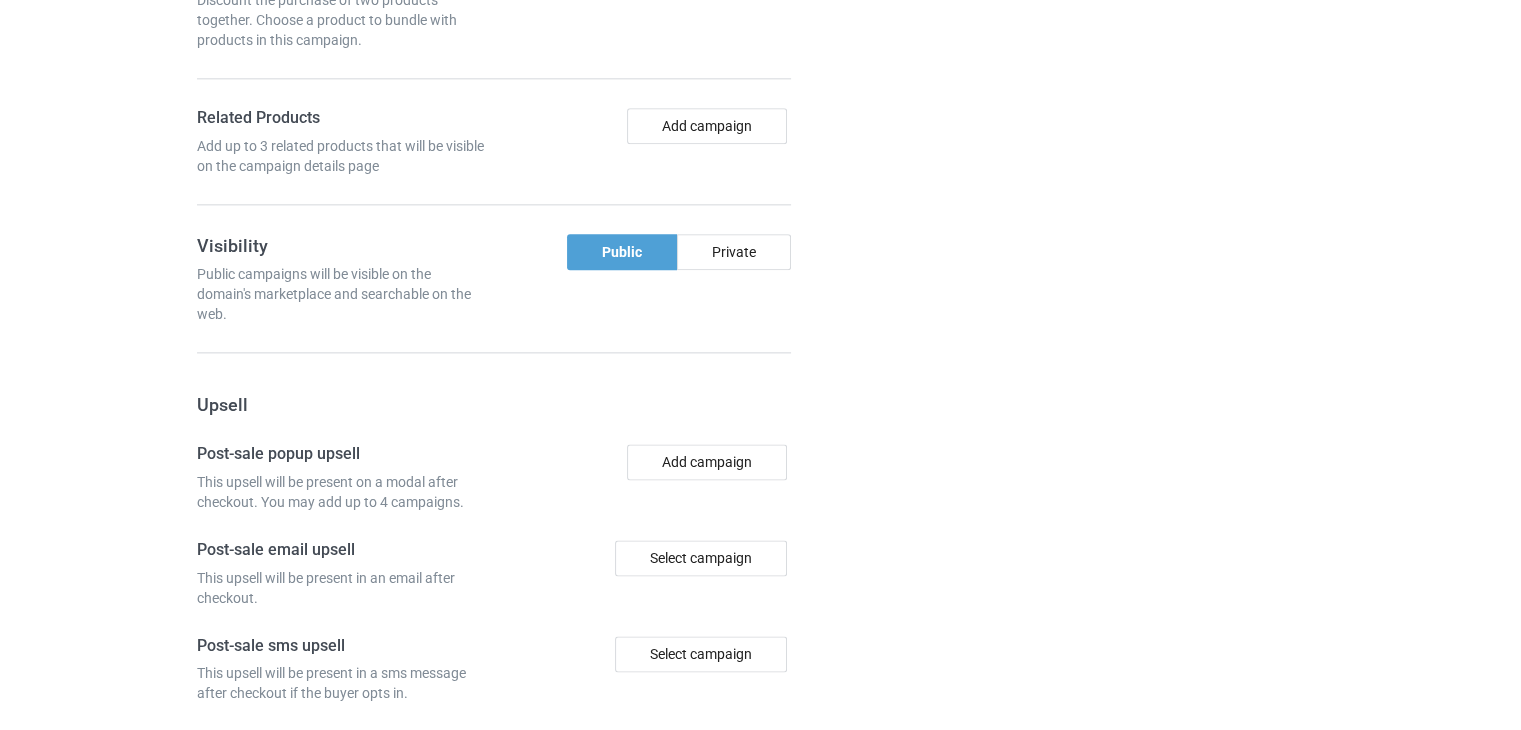 scroll, scrollTop: 2820, scrollLeft: 0, axis: vertical 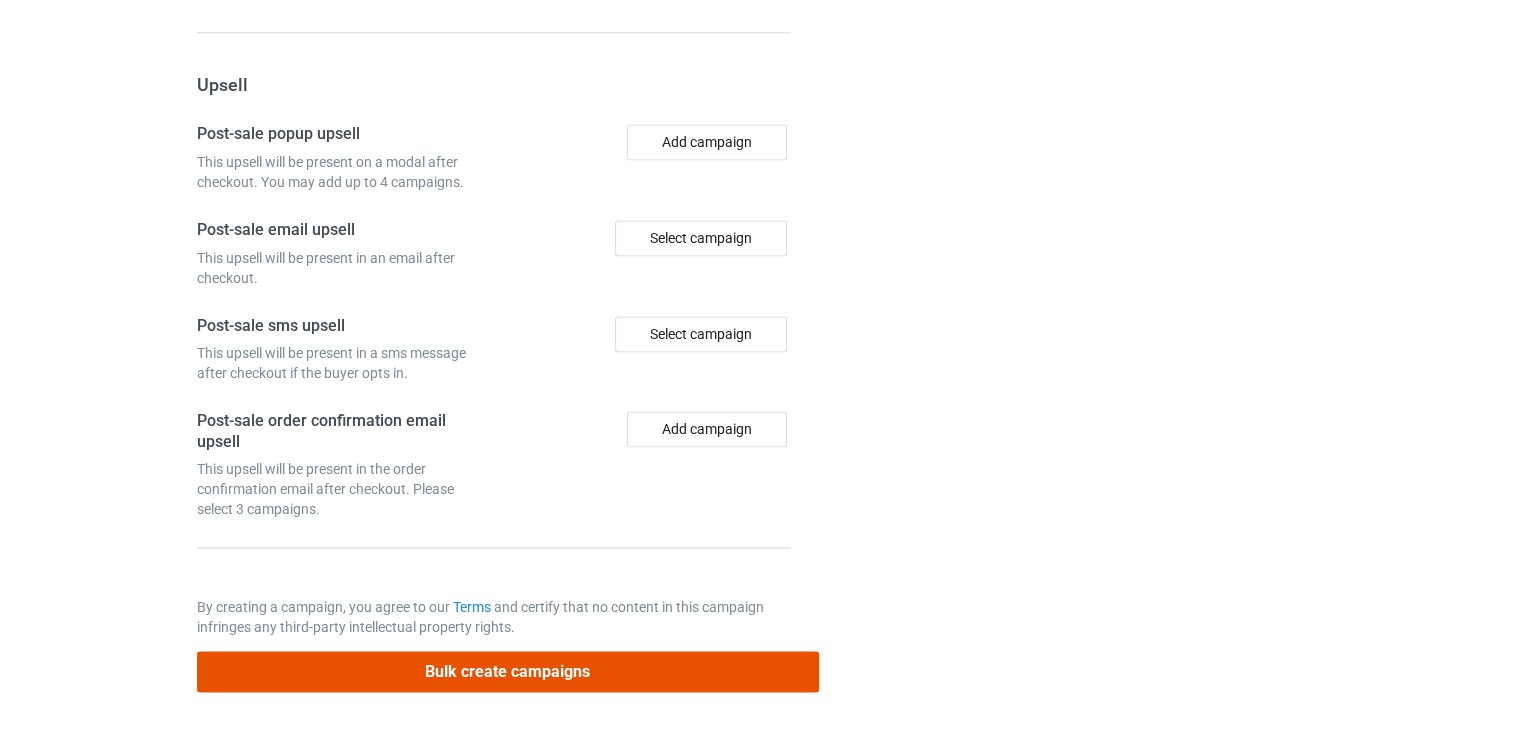 click on "Bulk create campaigns" at bounding box center (508, 671) 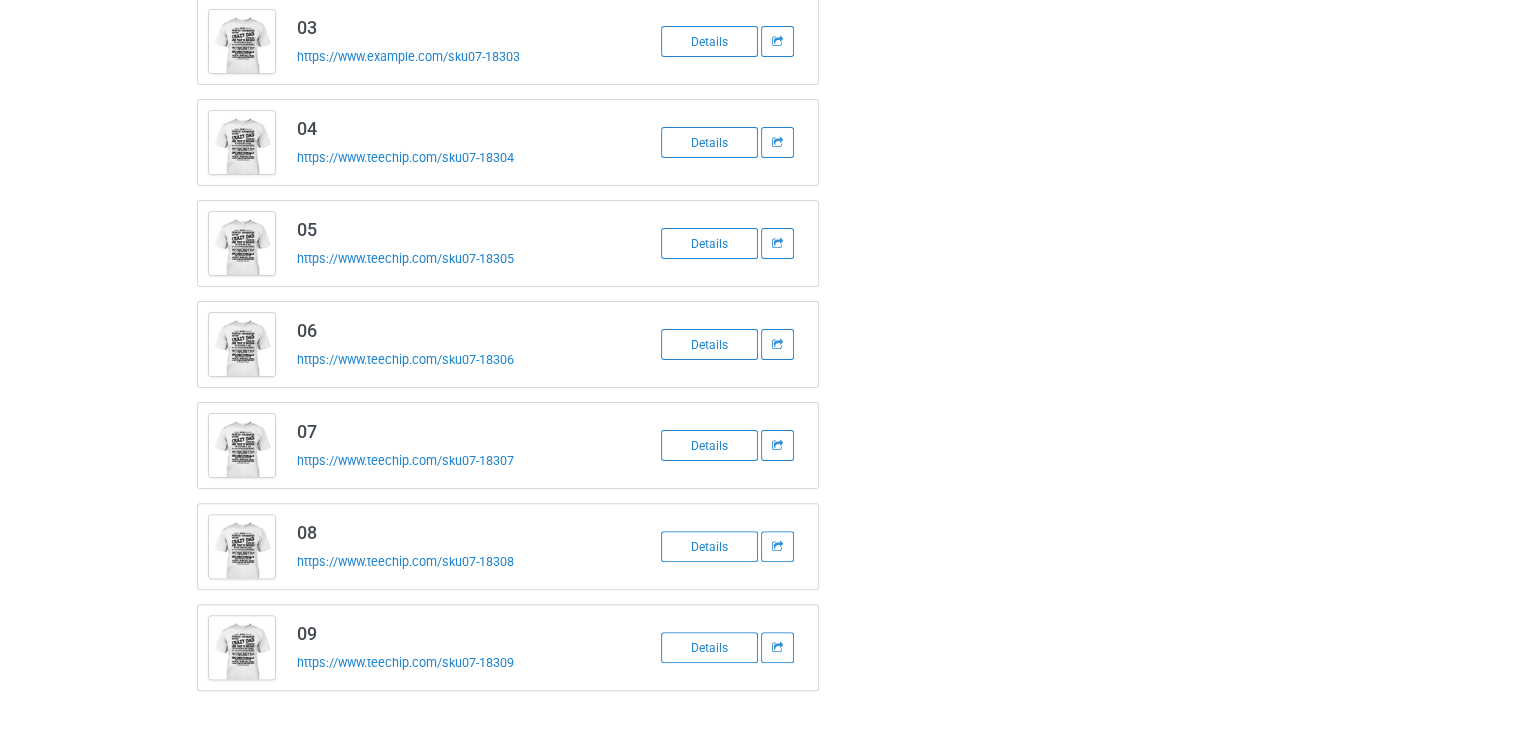 scroll, scrollTop: 59, scrollLeft: 0, axis: vertical 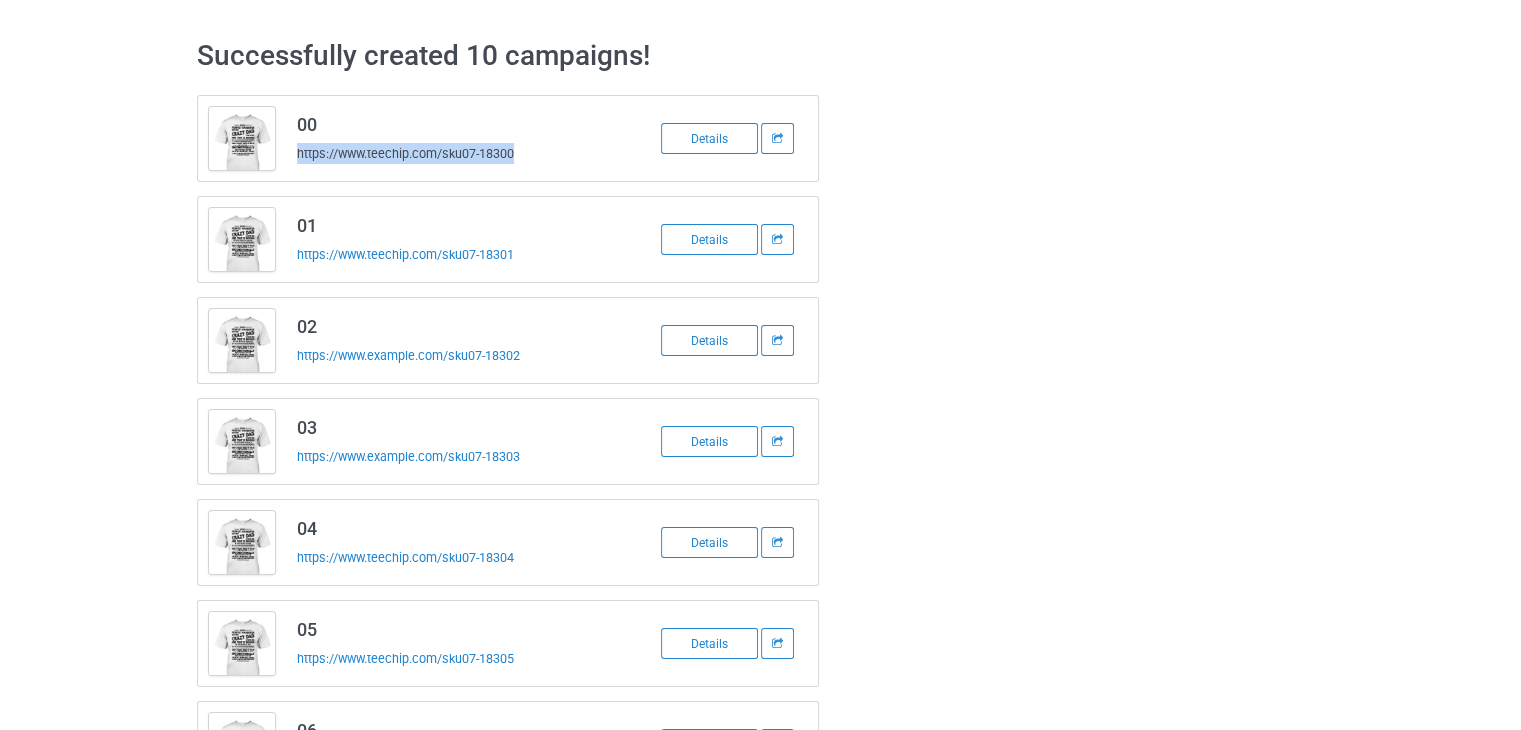 drag, startPoint x: 523, startPoint y: 155, endPoint x: 290, endPoint y: 165, distance: 233.2145 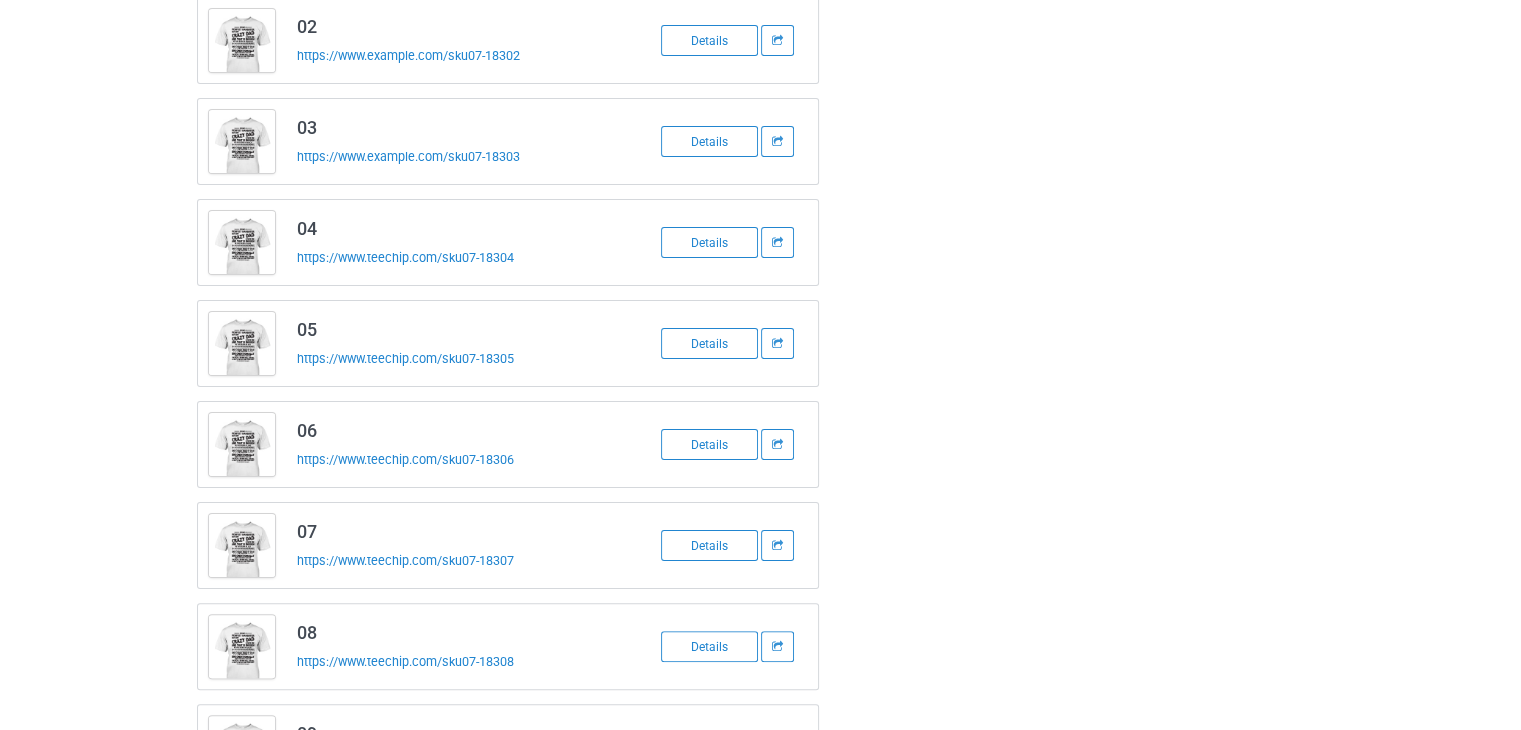 scroll, scrollTop: 459, scrollLeft: 0, axis: vertical 